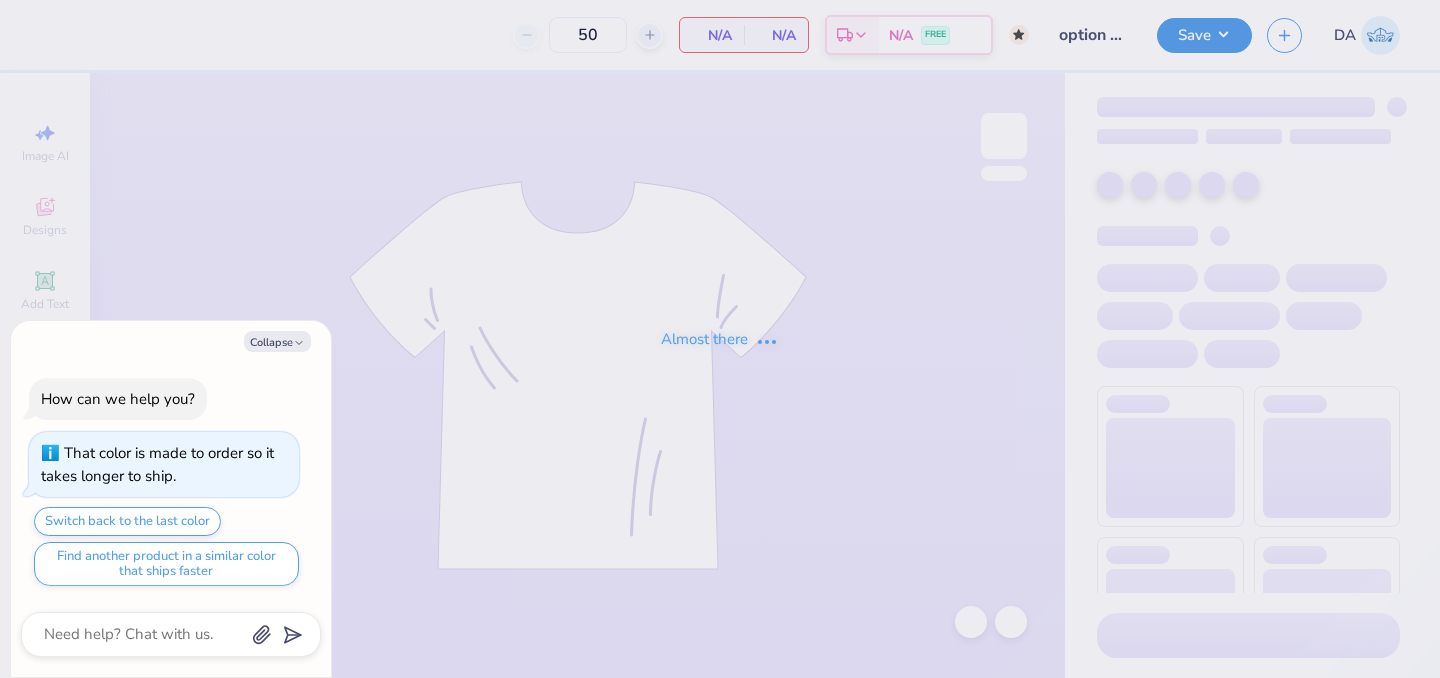 scroll, scrollTop: 0, scrollLeft: 0, axis: both 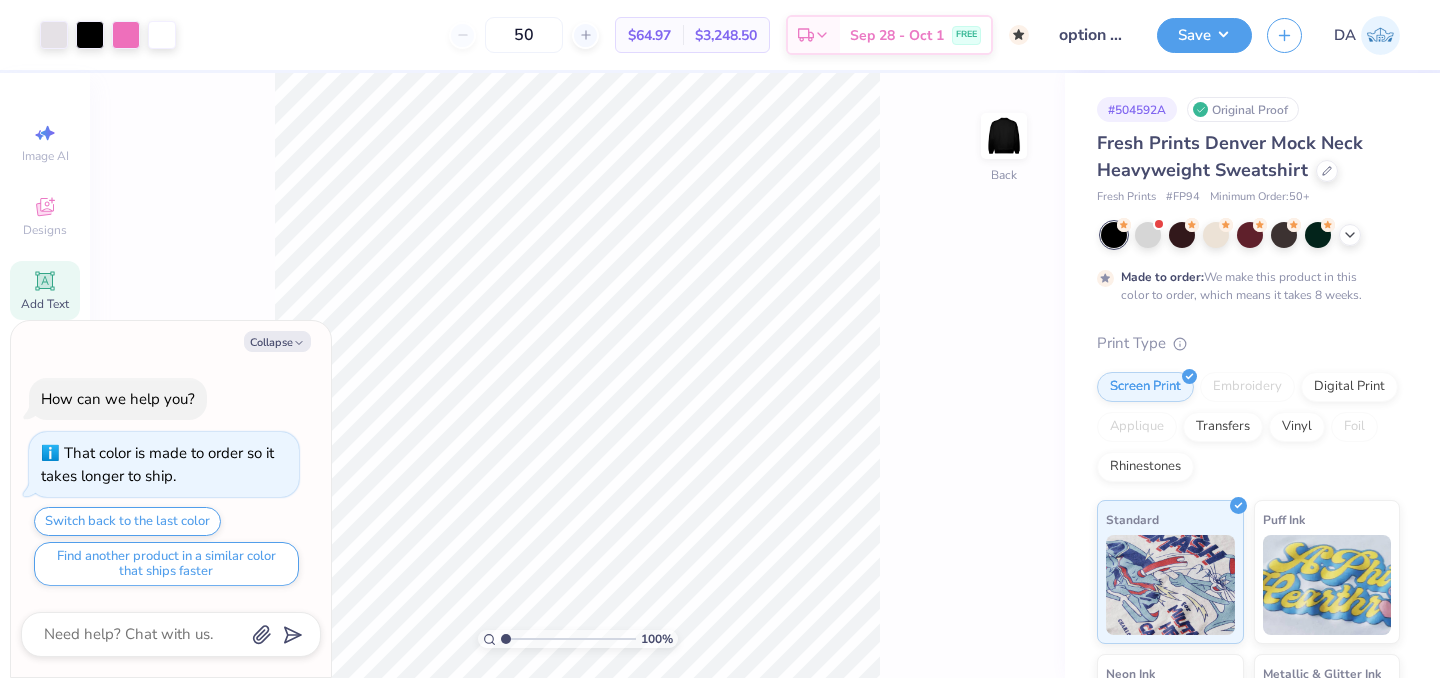 click 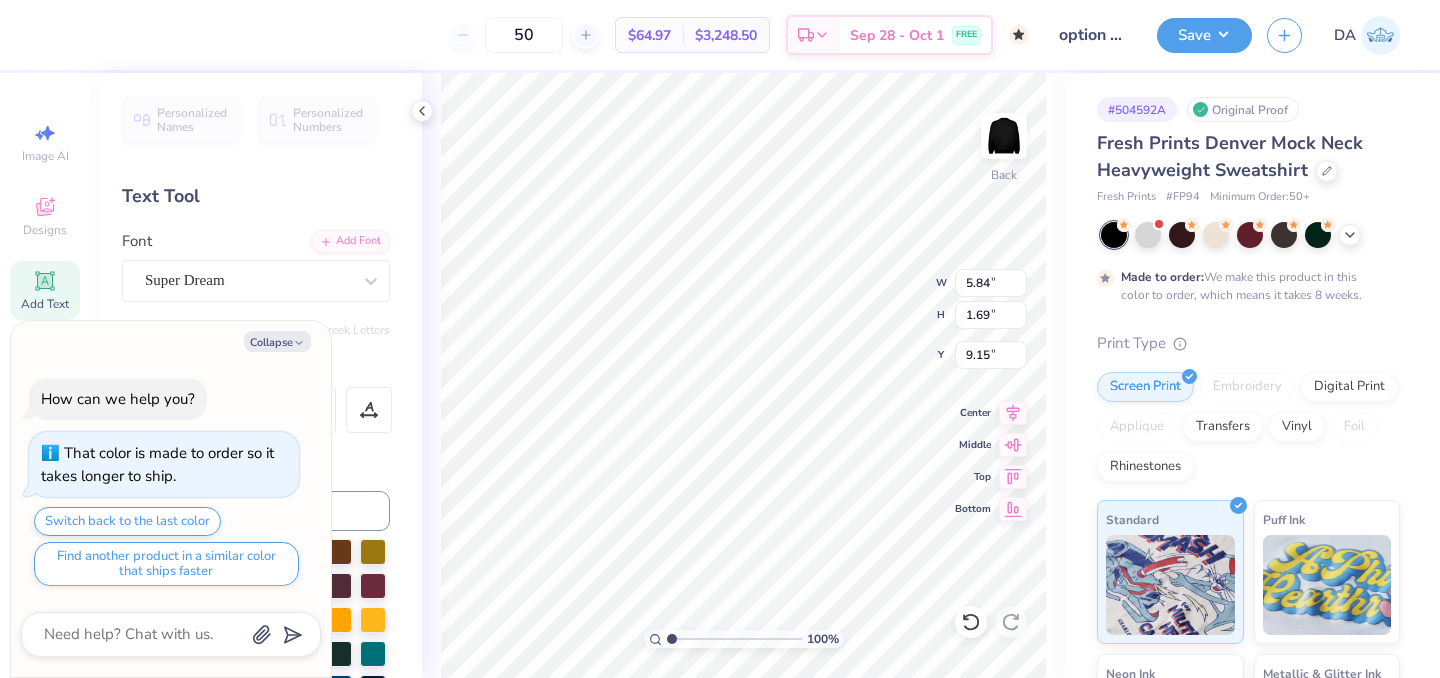 type on "x" 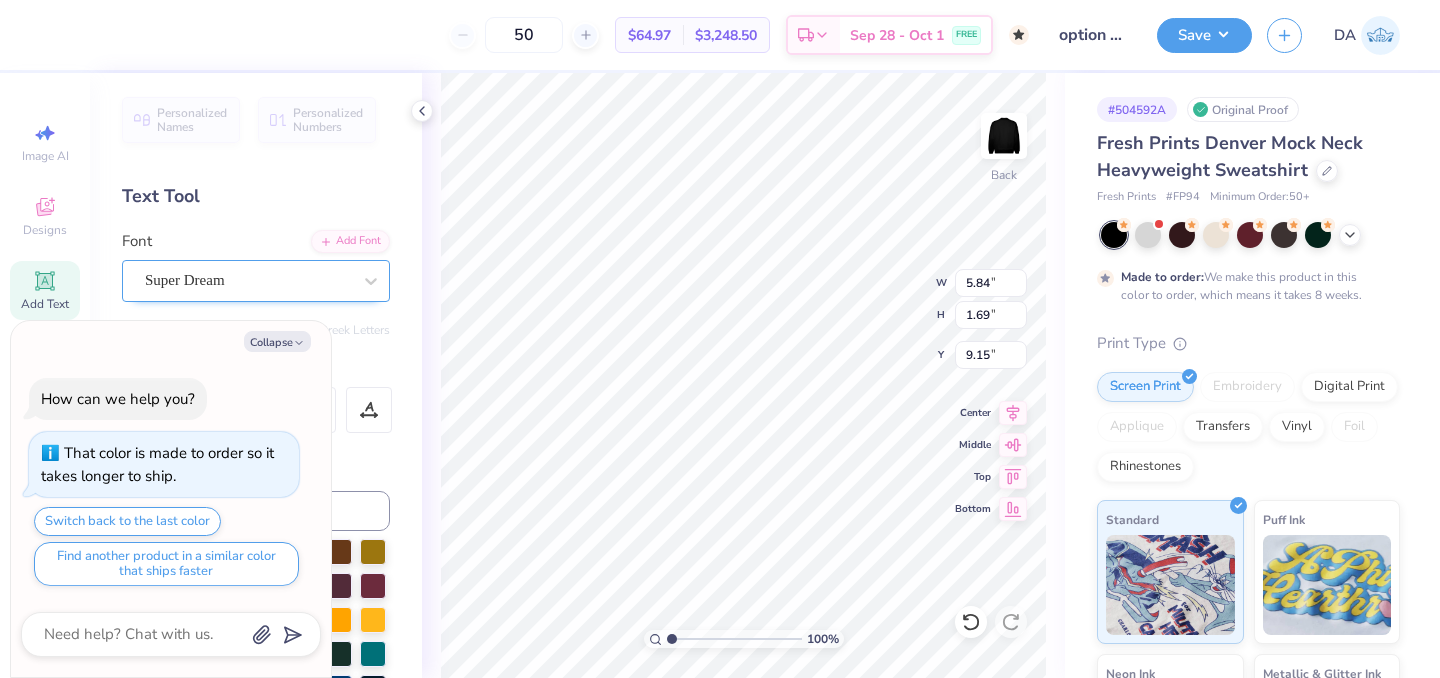 type on "®" 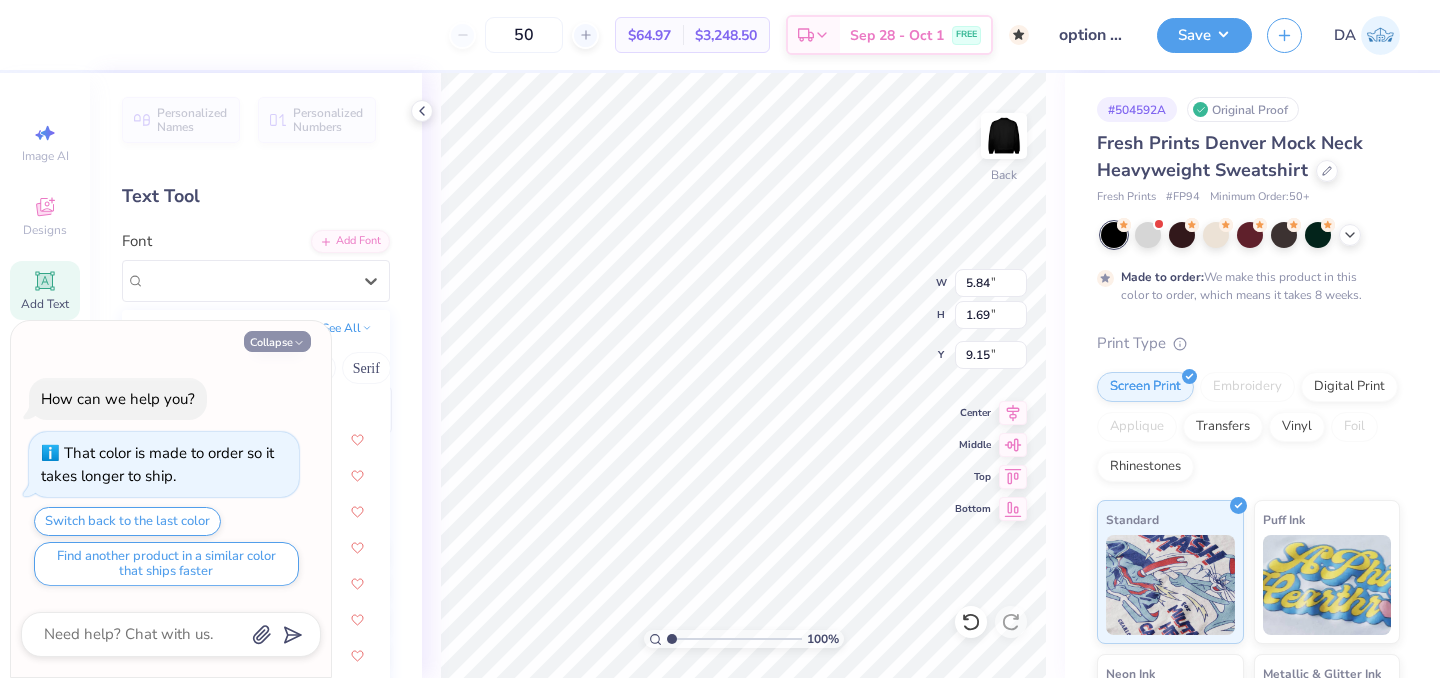 click on "Collapse" at bounding box center (277, 341) 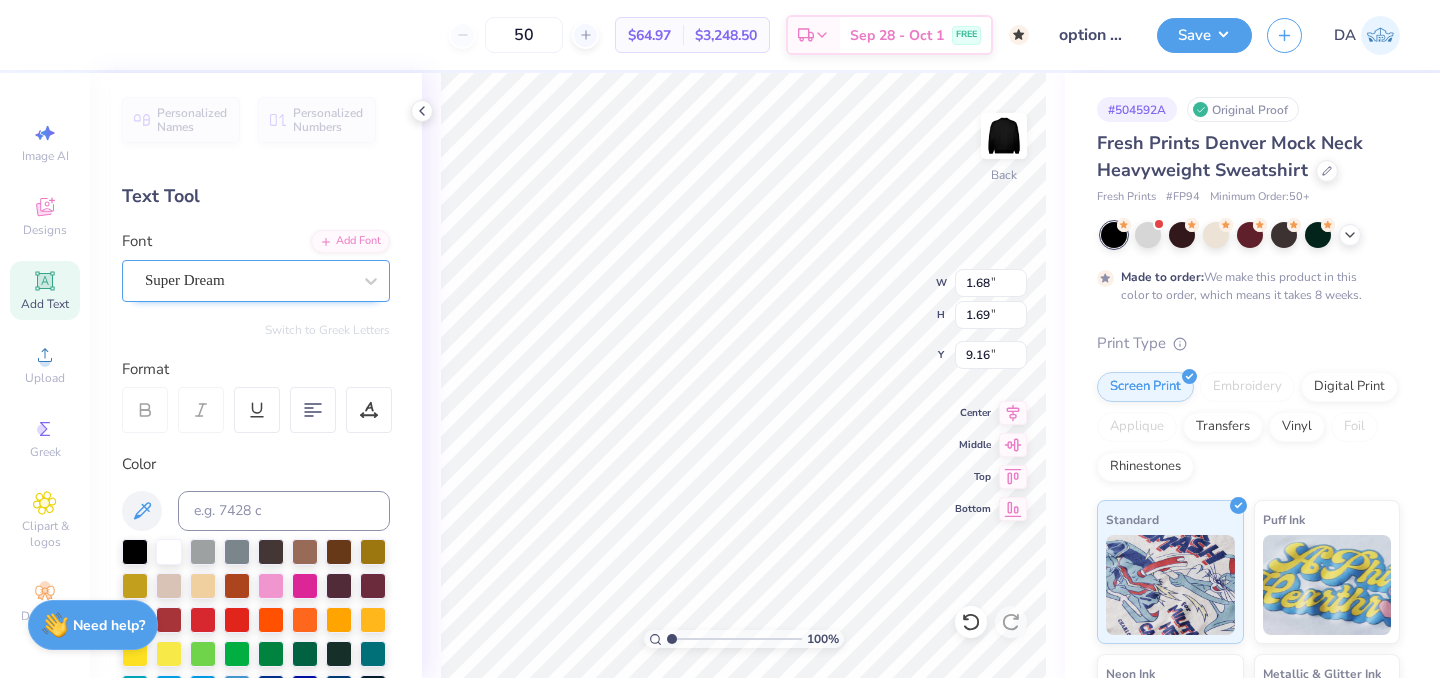 click on "Super Dream" at bounding box center [248, 280] 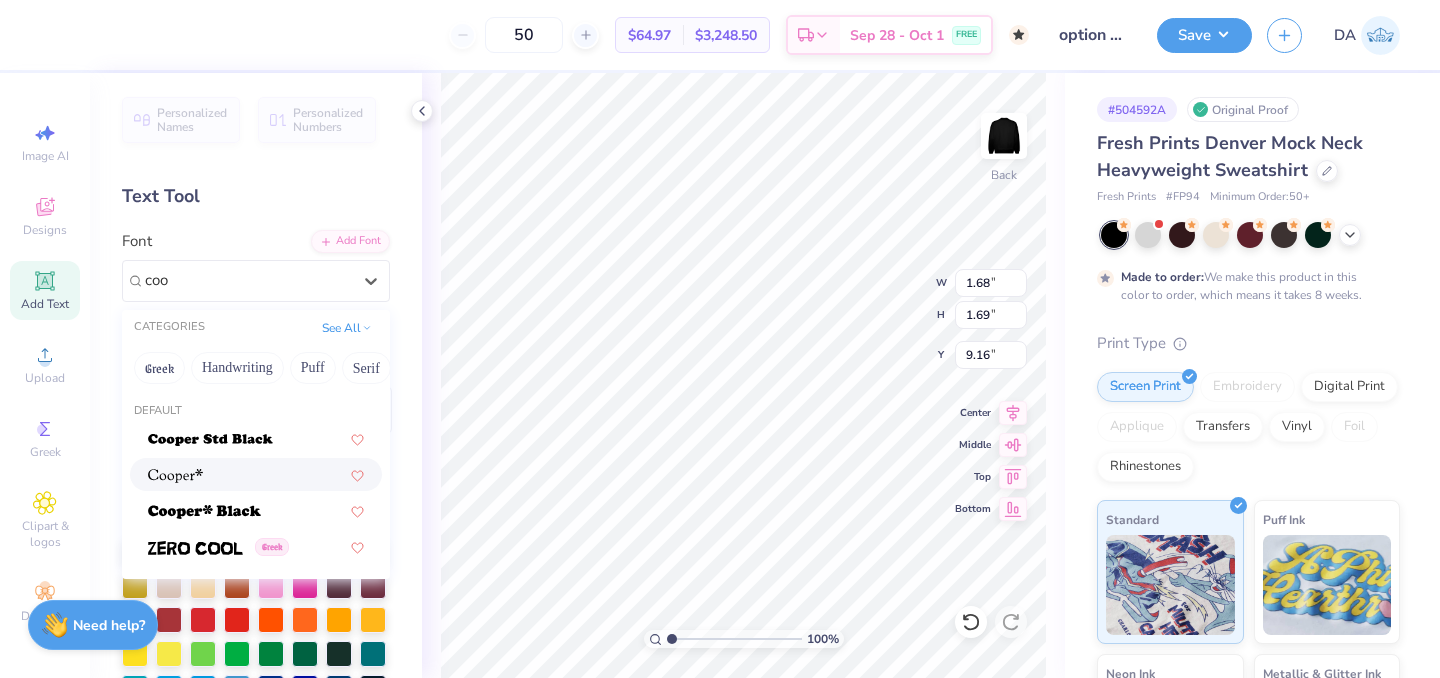click at bounding box center (256, 474) 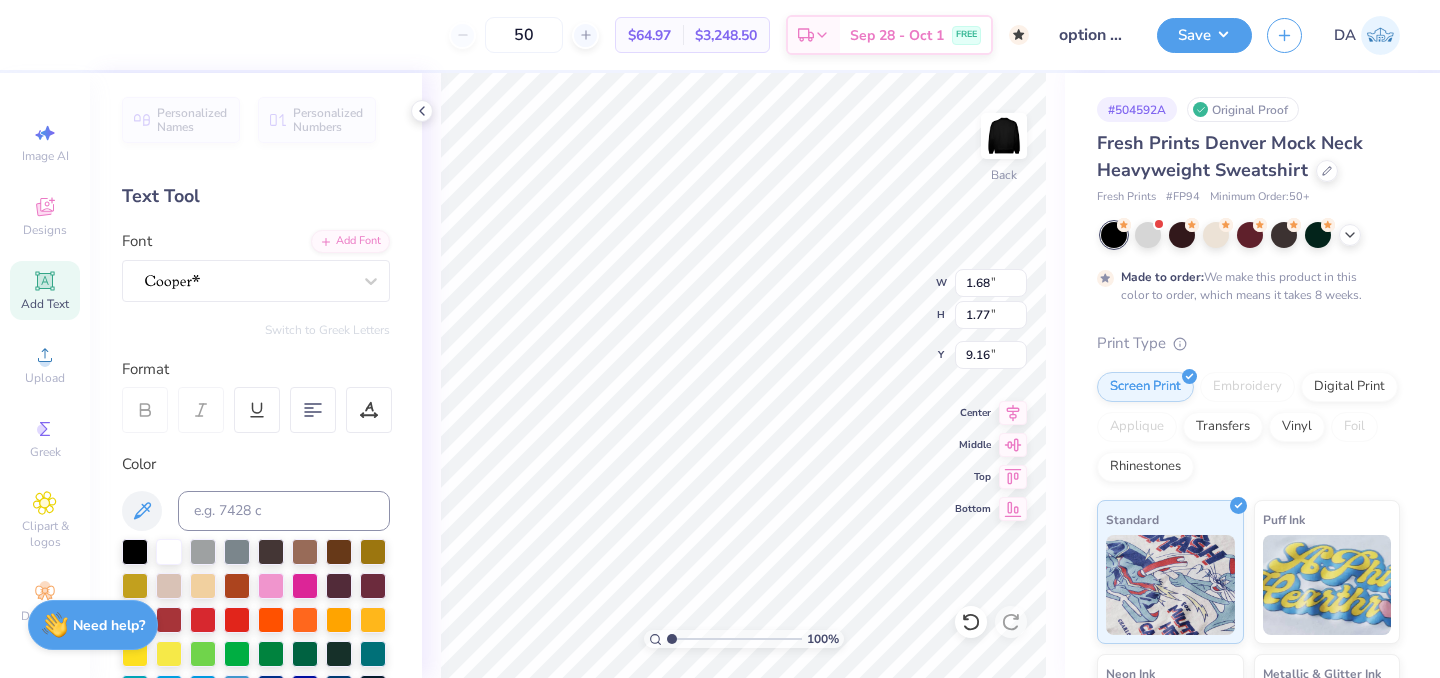 type on "1.73" 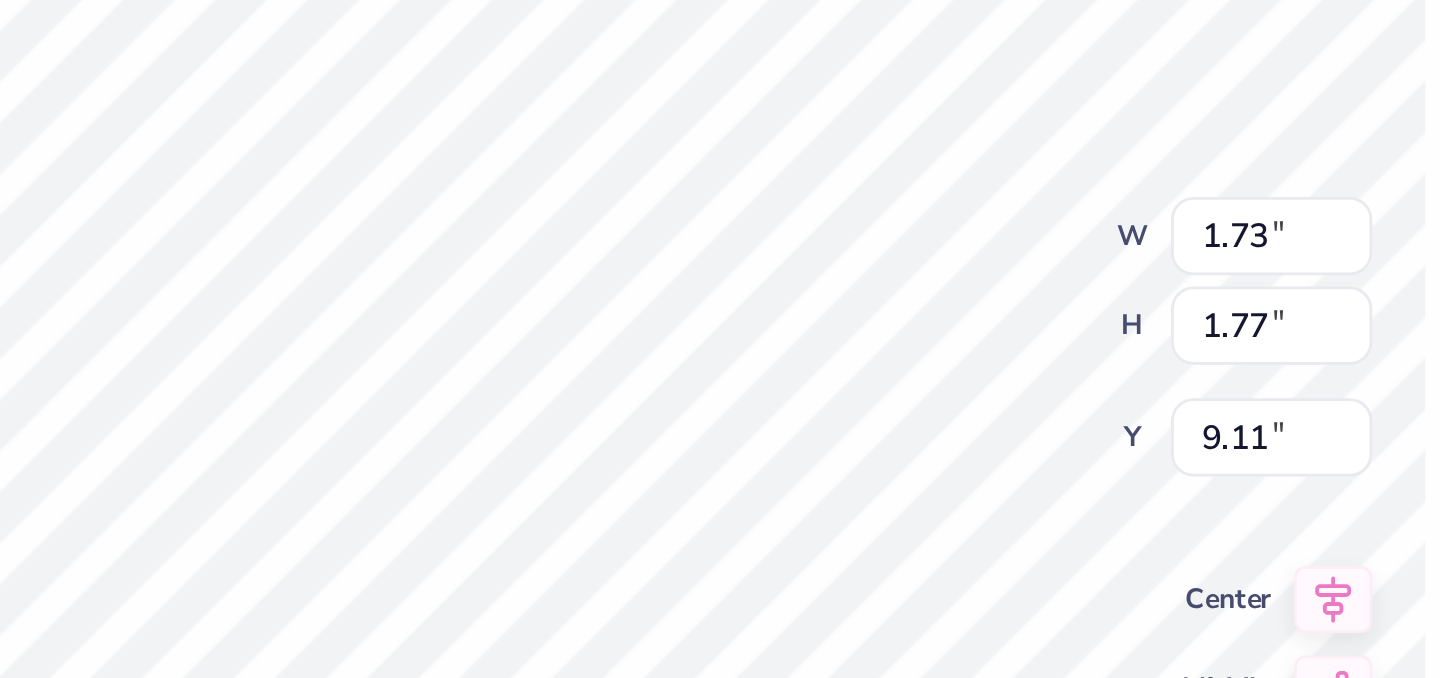 type on "3.70" 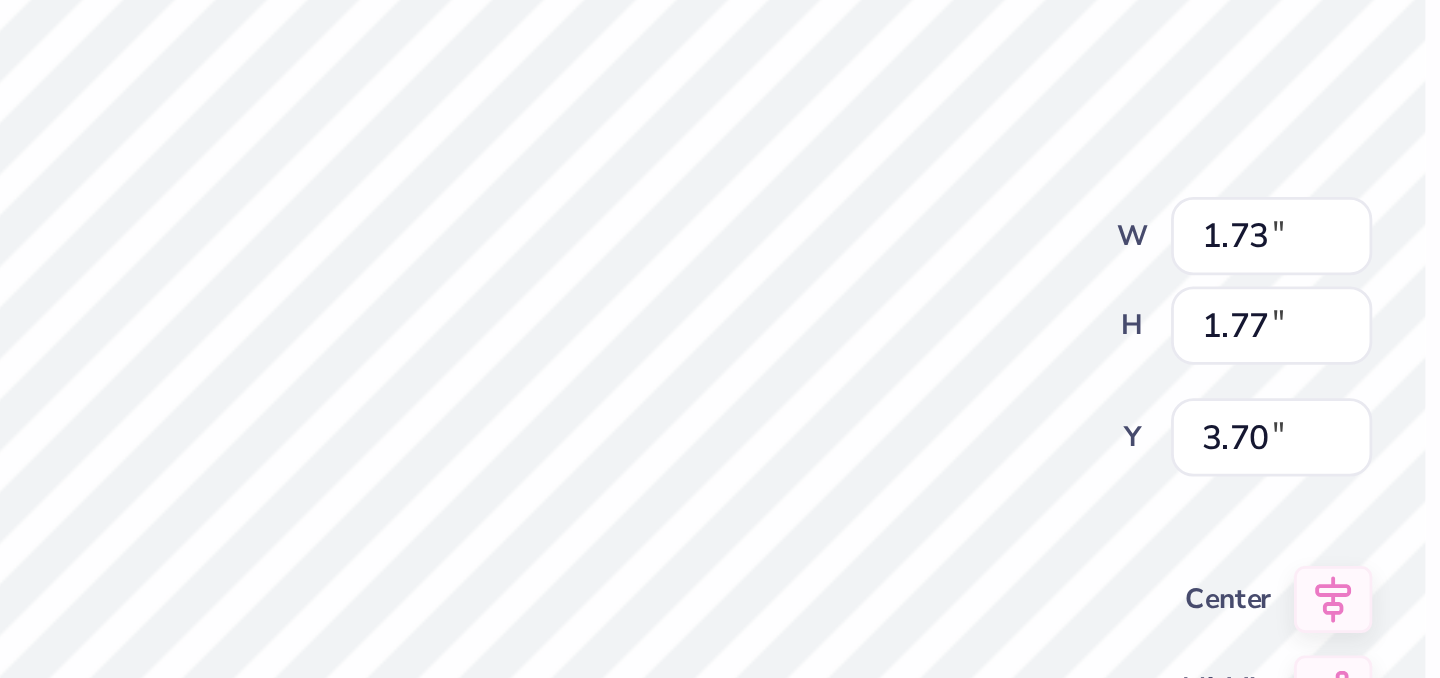 type on "0.33" 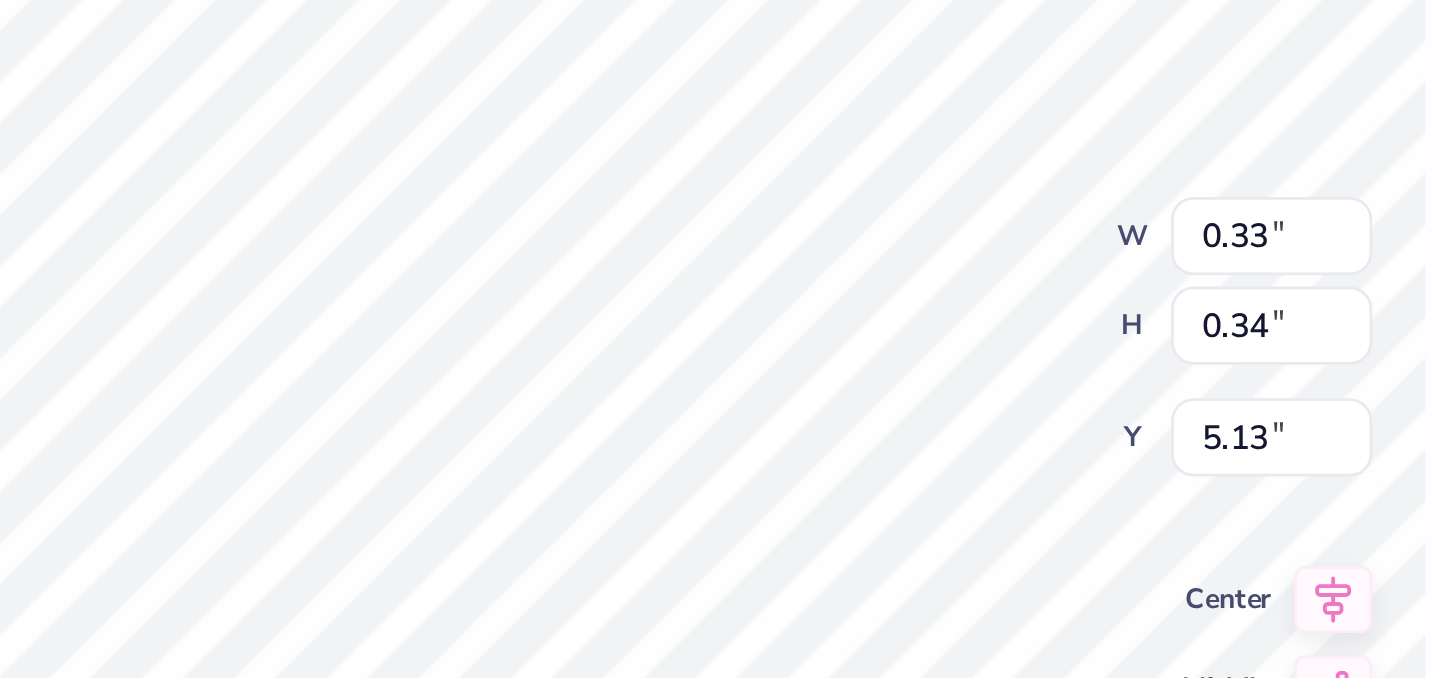 type on "15.00" 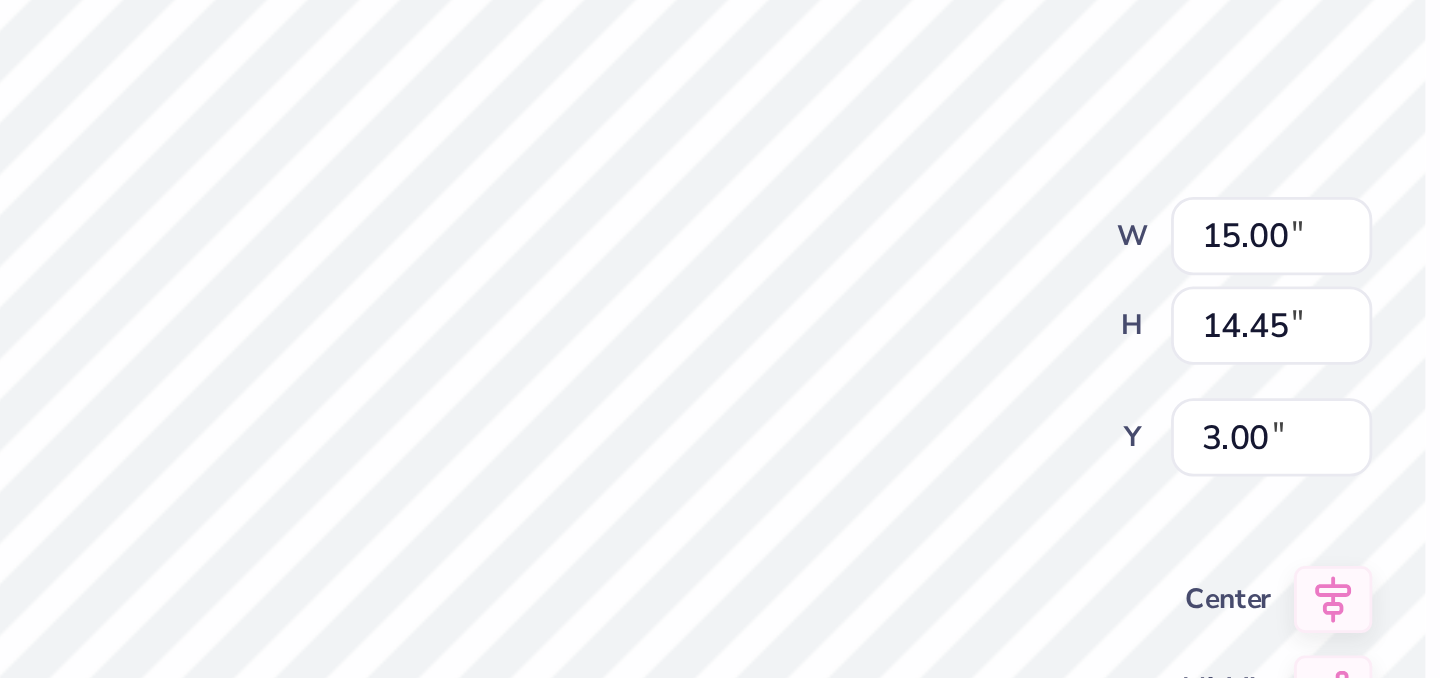 type on "0.33" 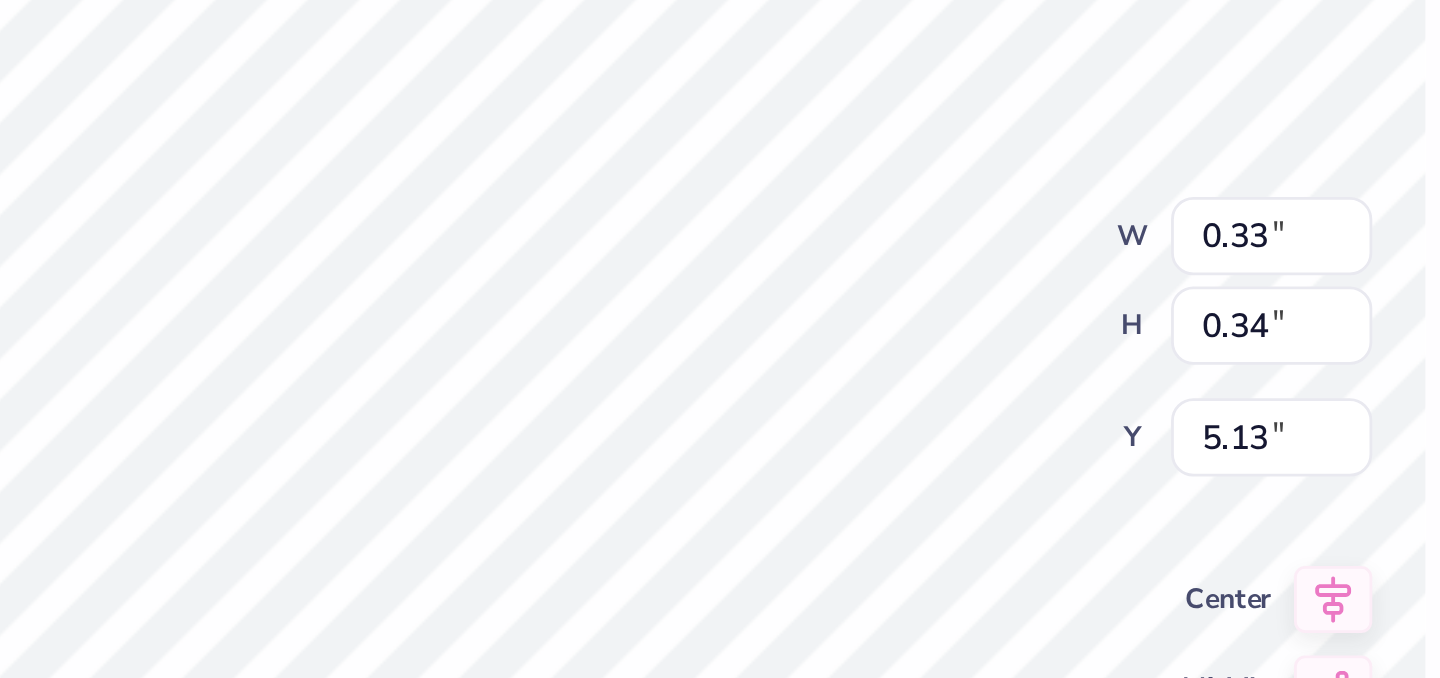 type on "3.88" 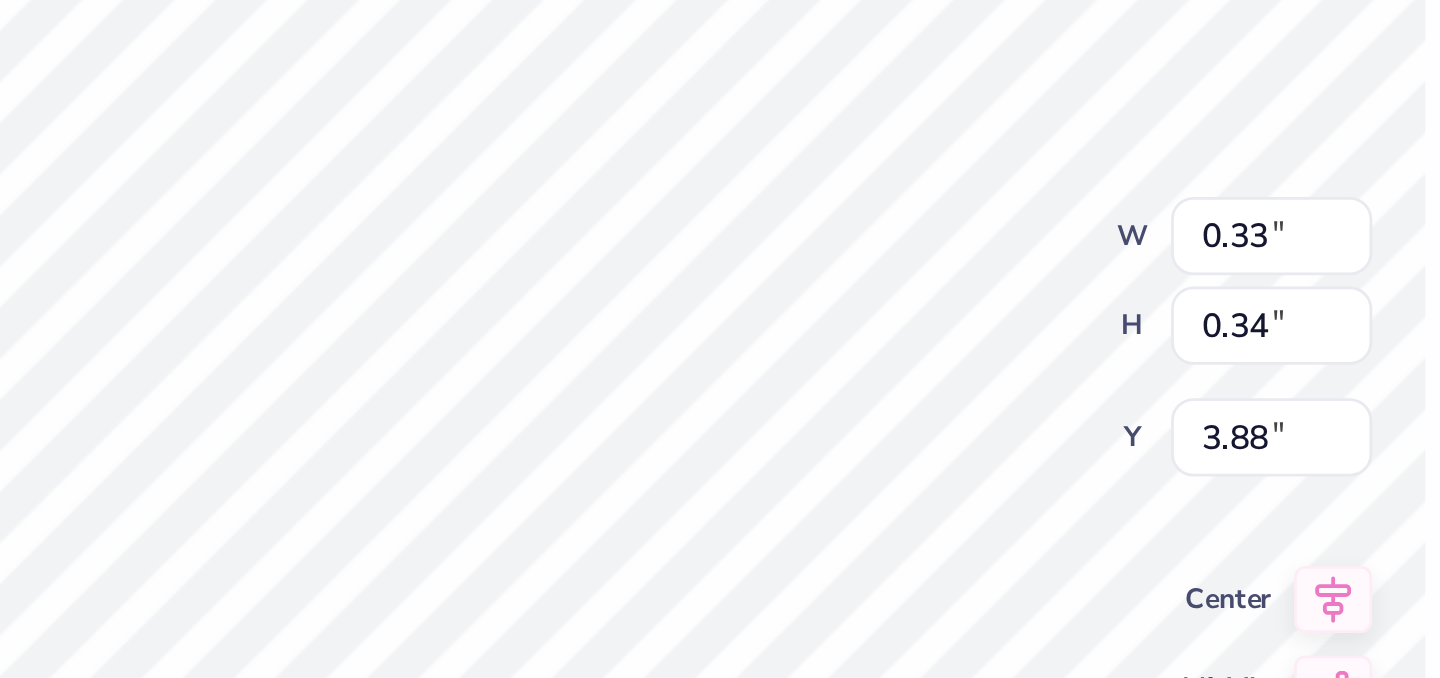 type on "0.26" 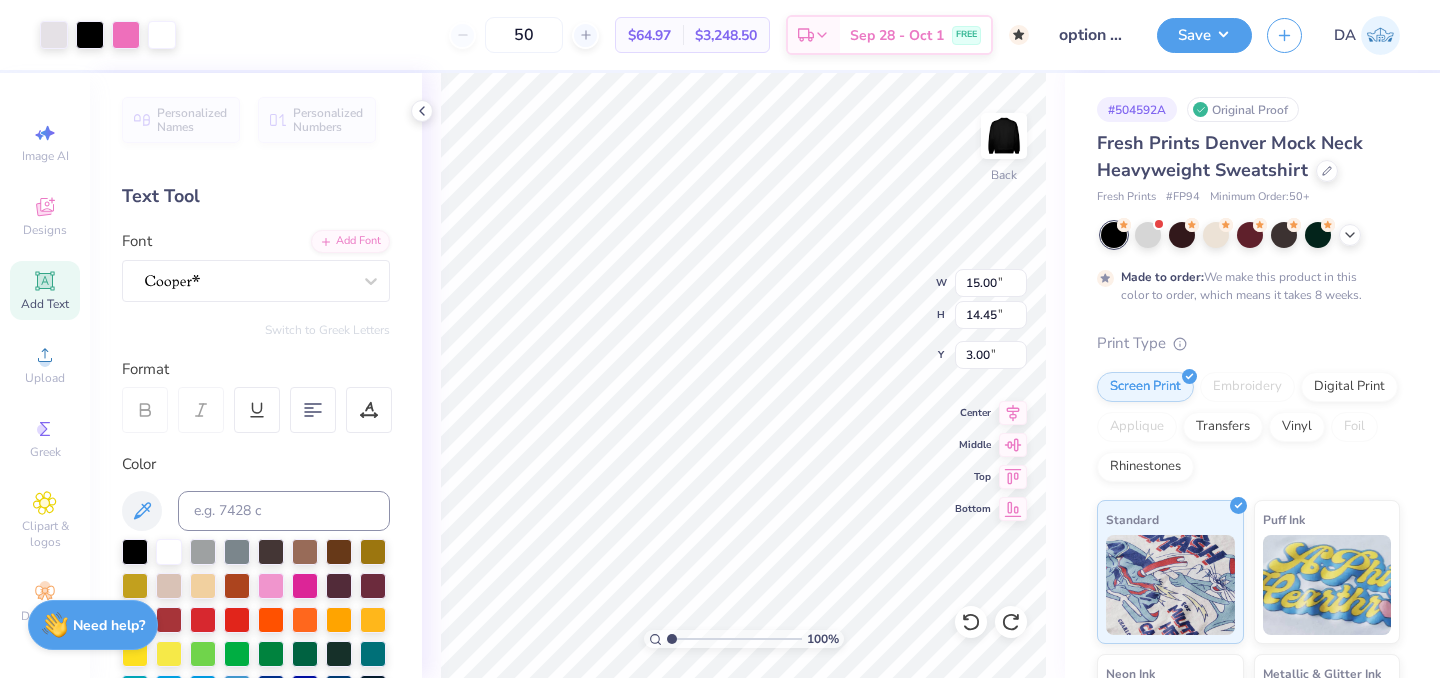 type on "2.78" 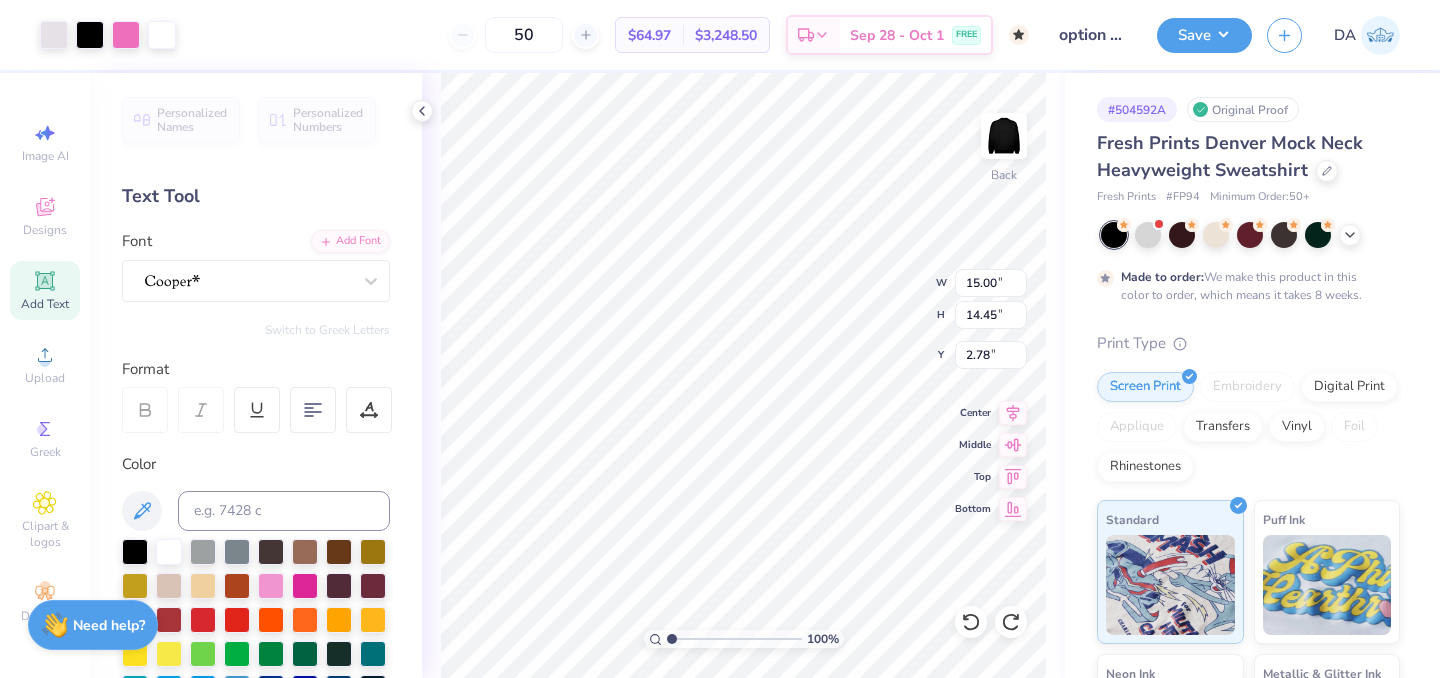 click 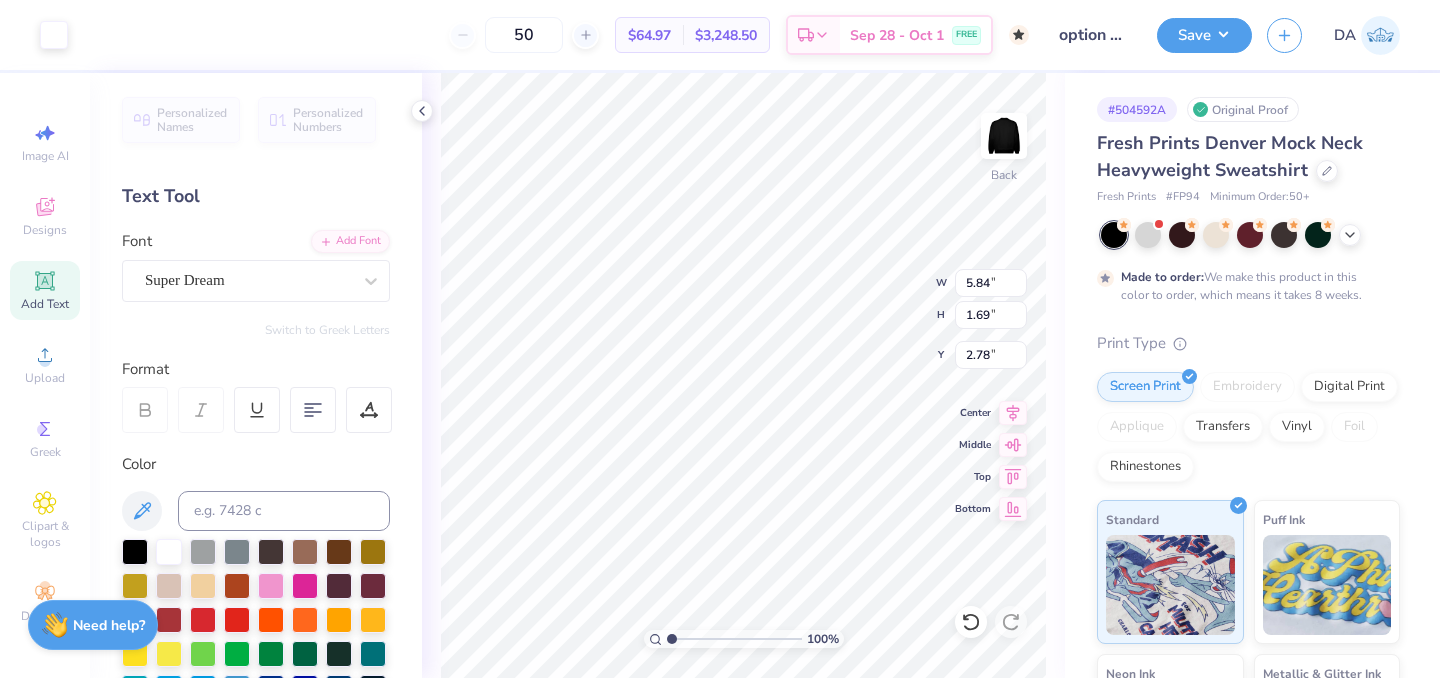 type on "5.84" 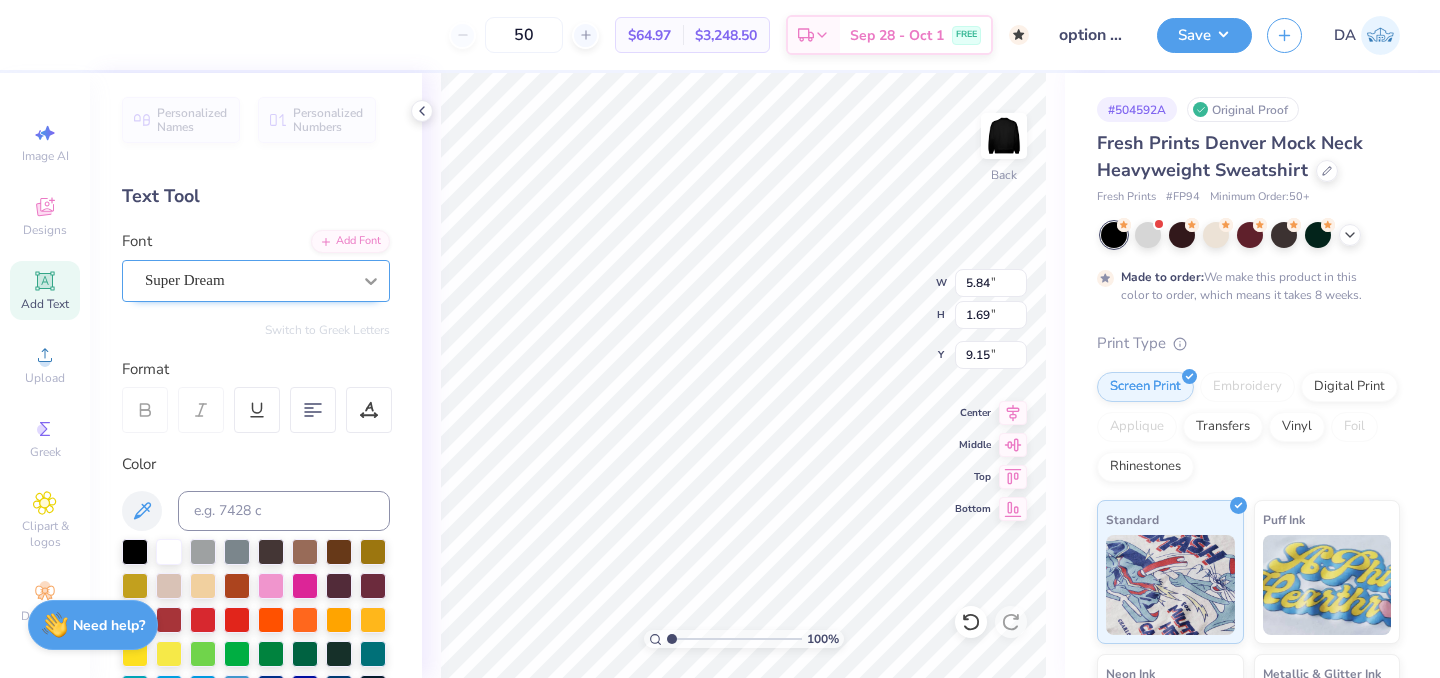 paste on "®" 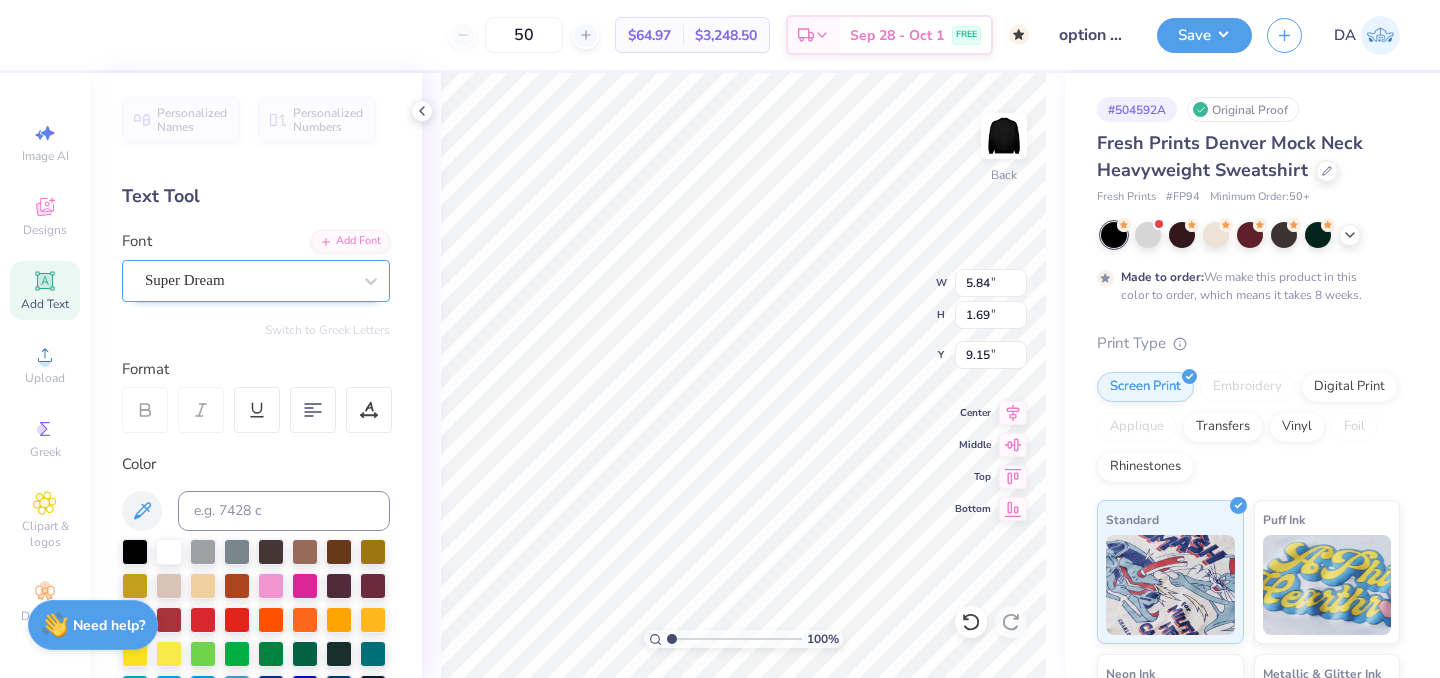 type on "®" 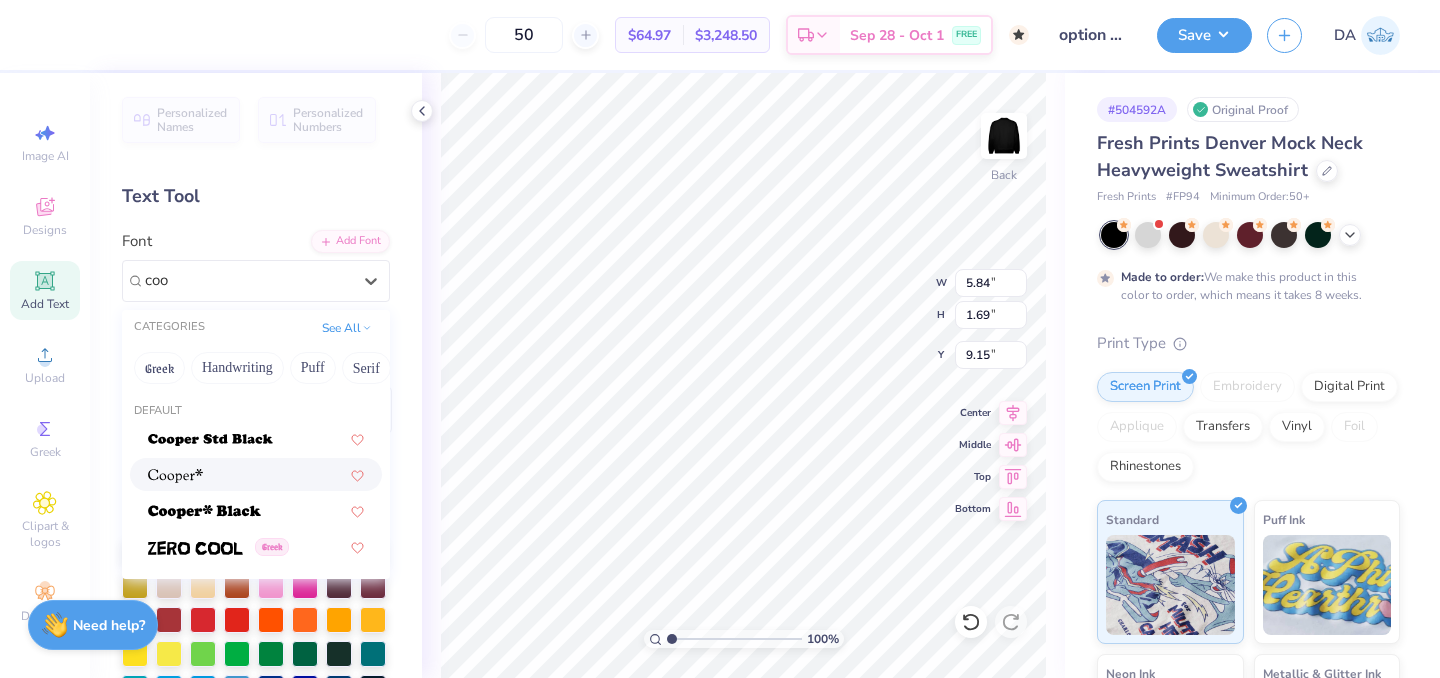 click at bounding box center [175, 474] 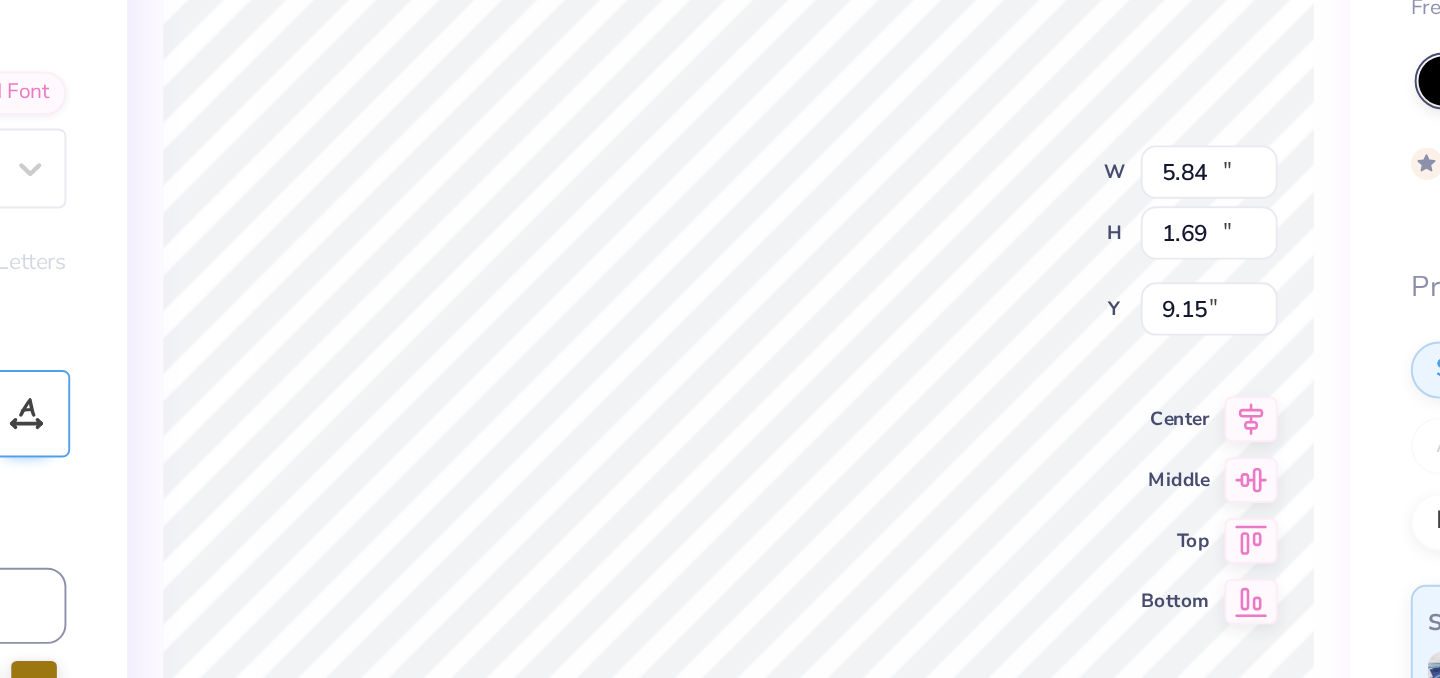 type on "15.00" 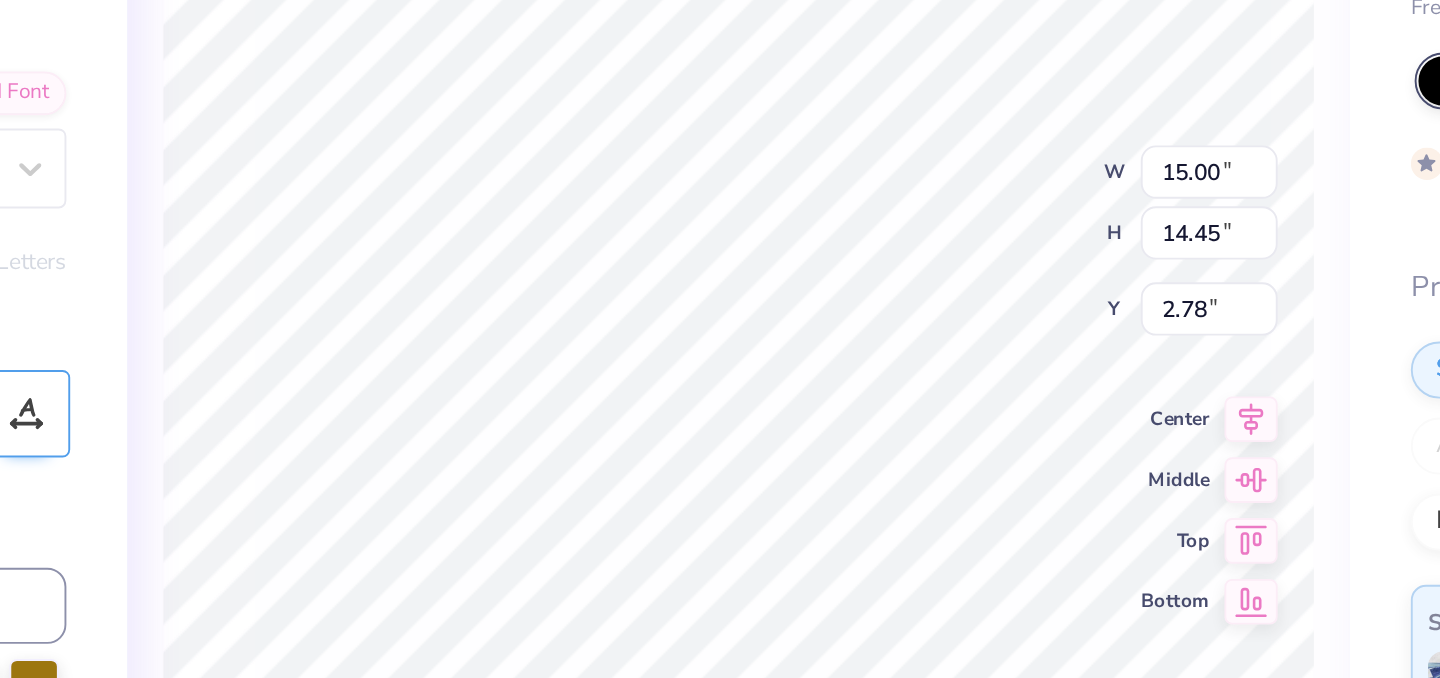 type on "1.73" 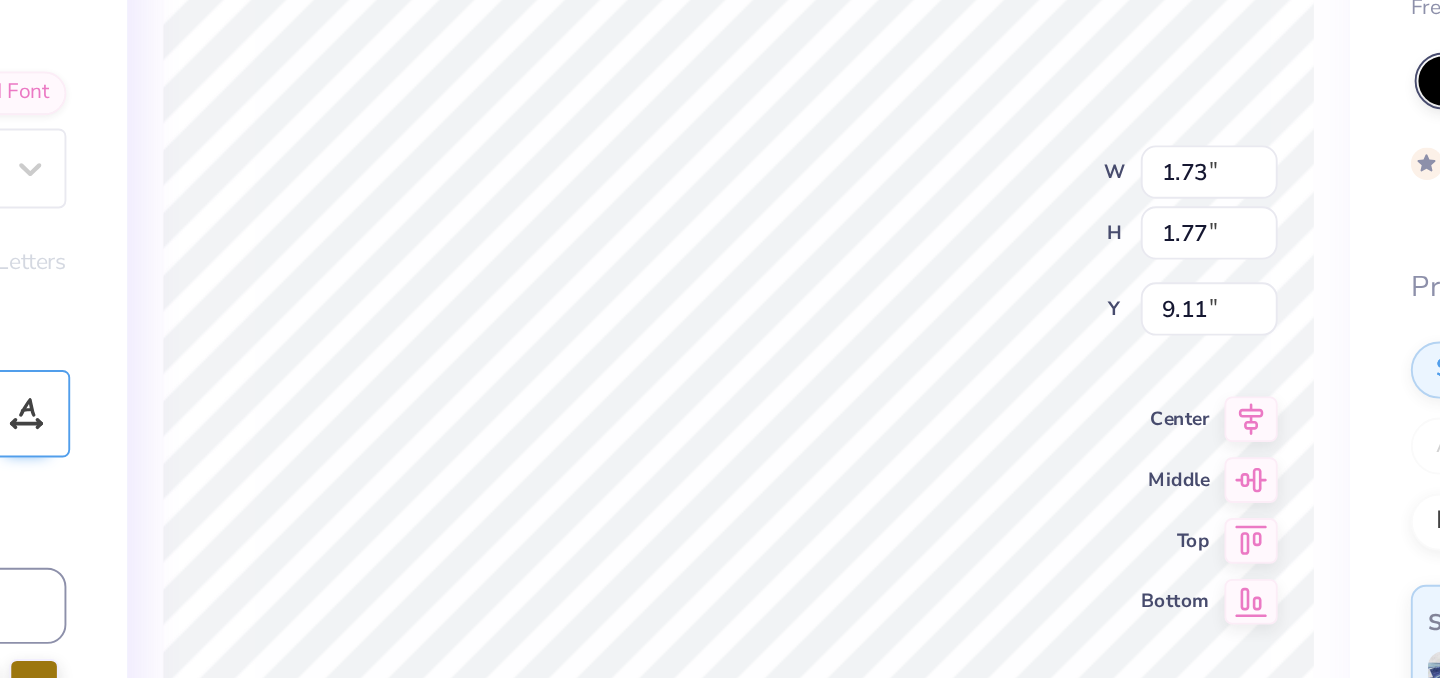 type on "3.70" 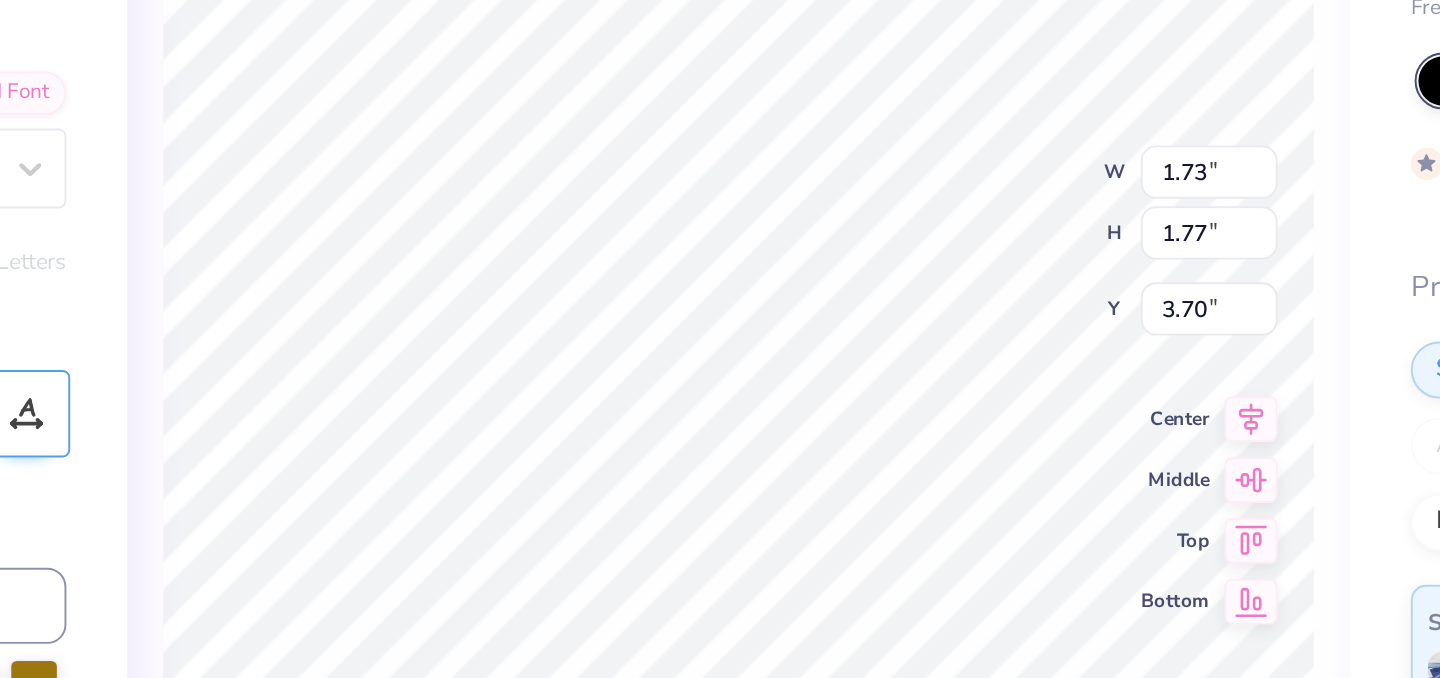 type on "0.35" 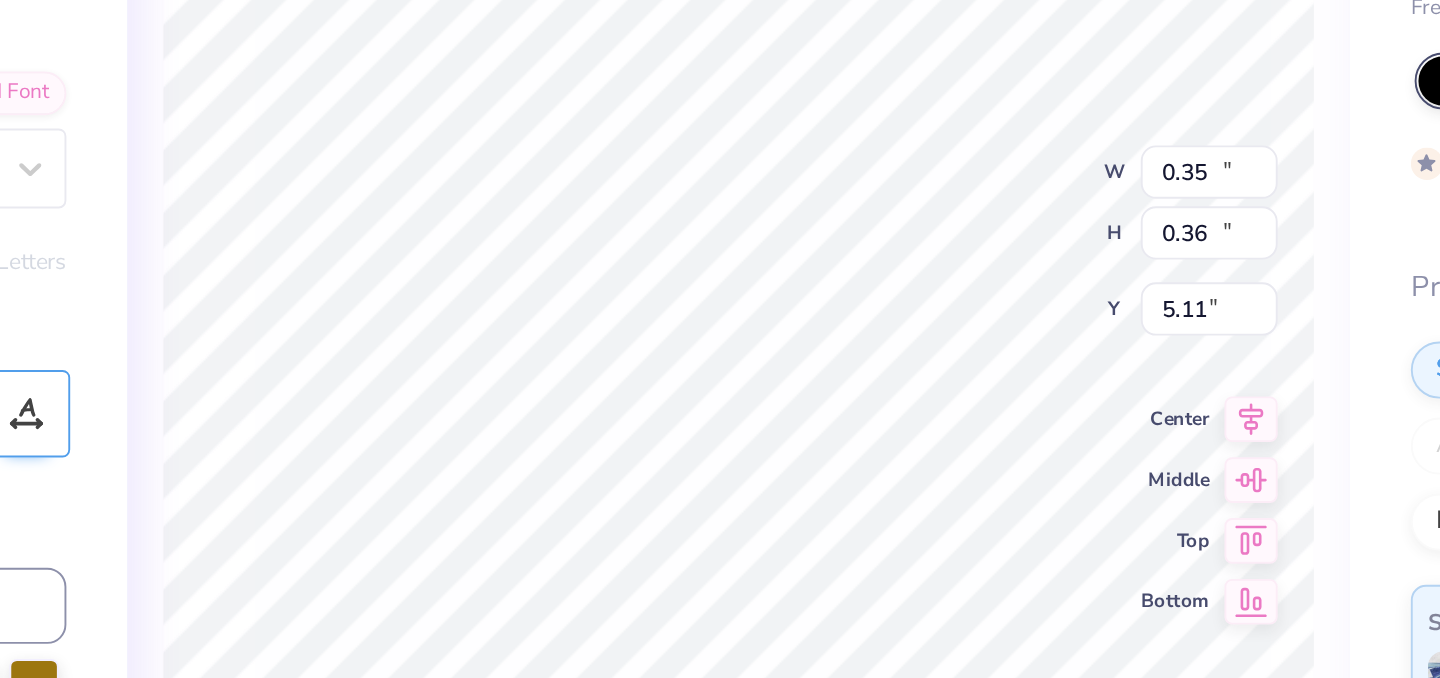 type on "15.00" 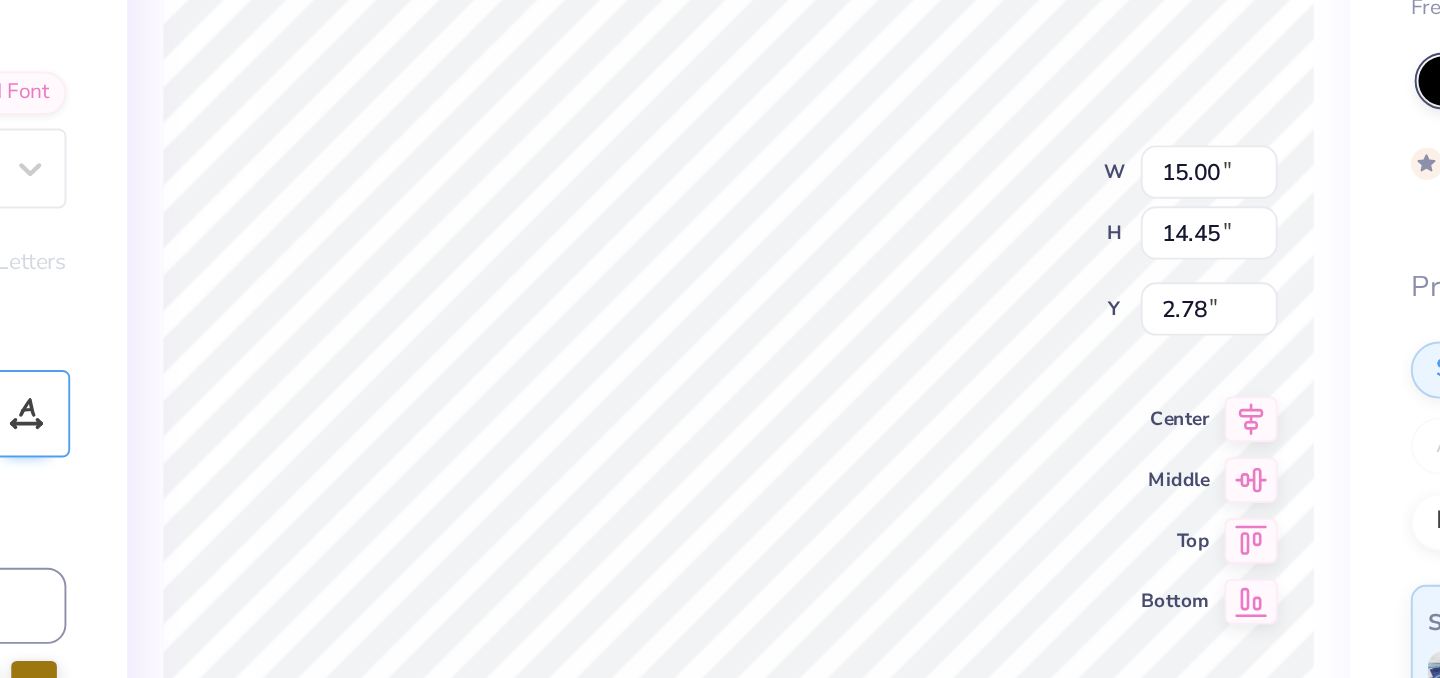 type on "0.35" 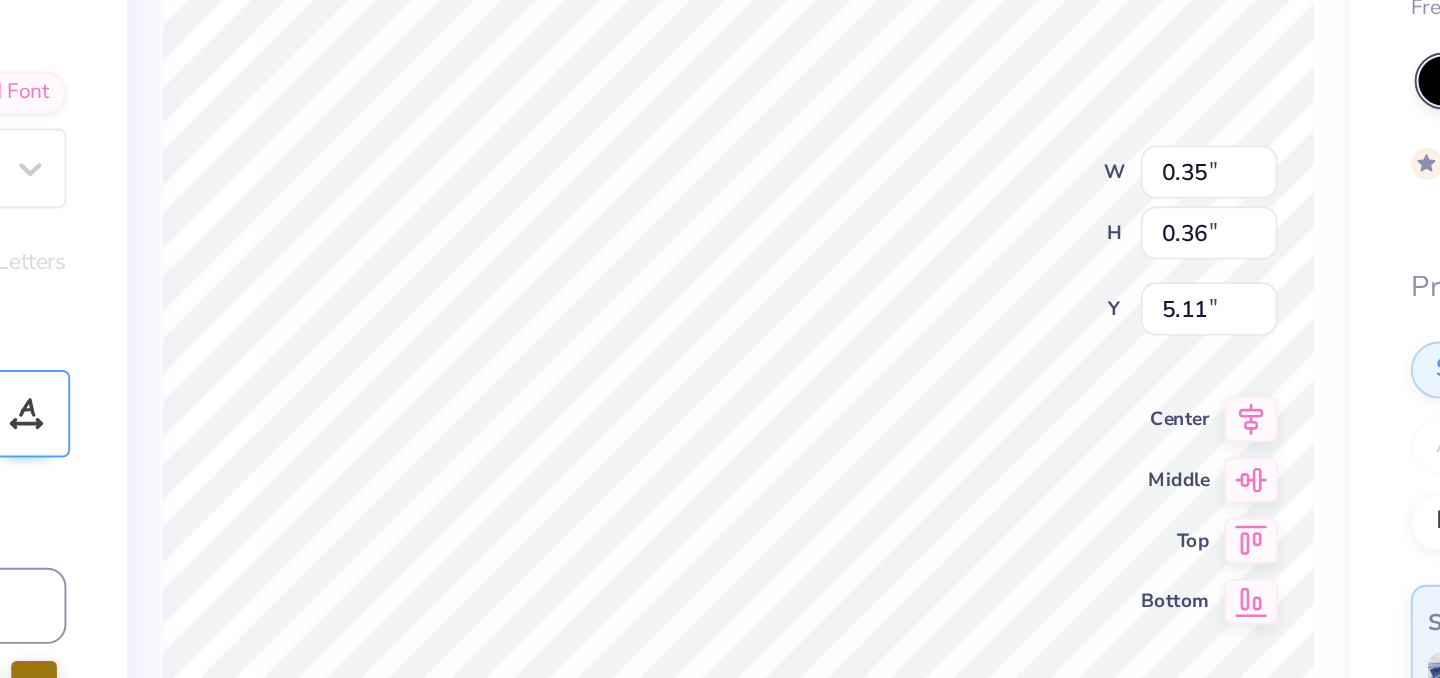type on "15.00" 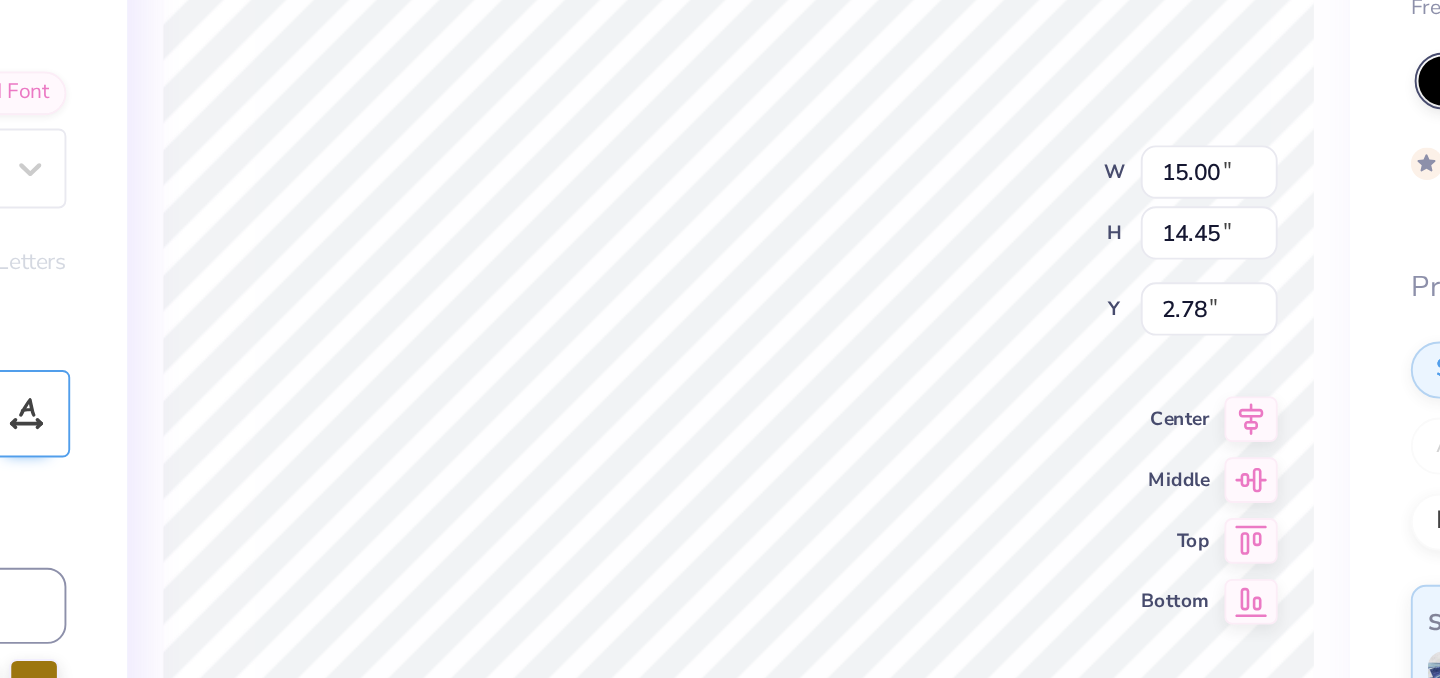 type on "0.35" 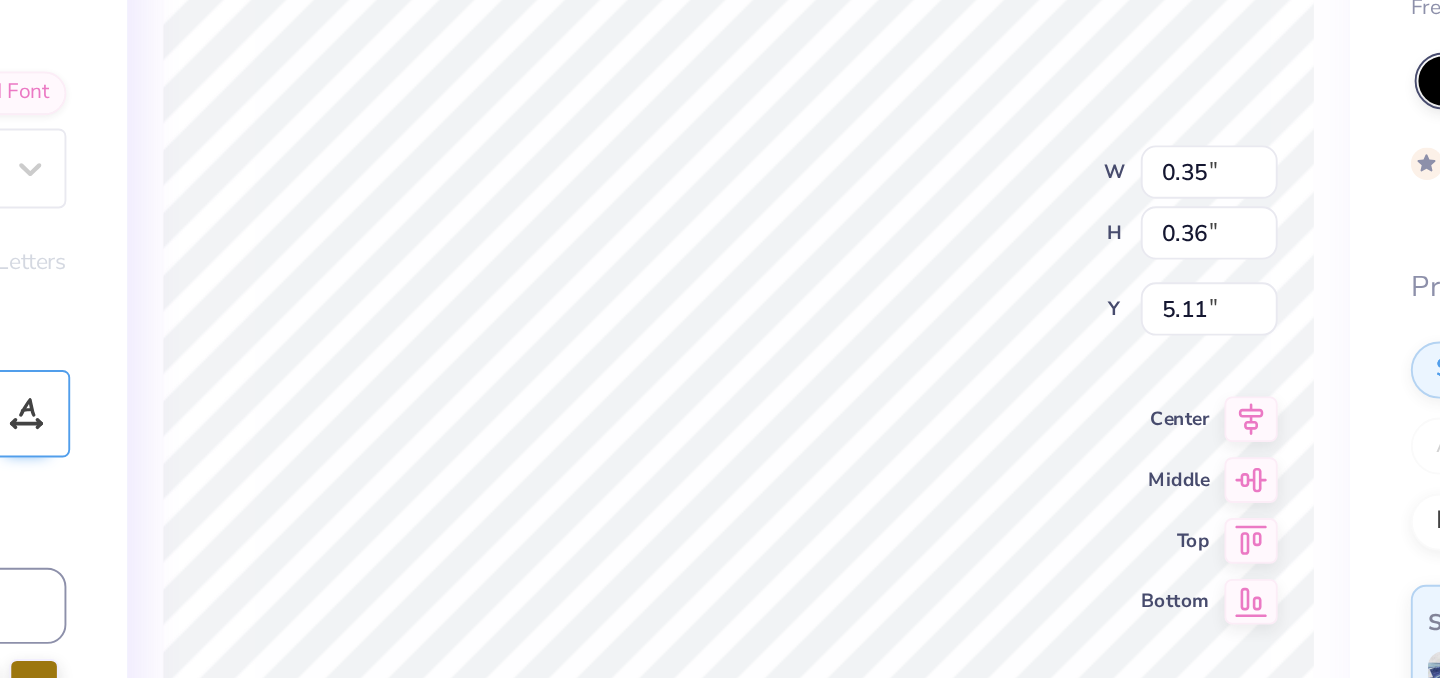 type on "3.60" 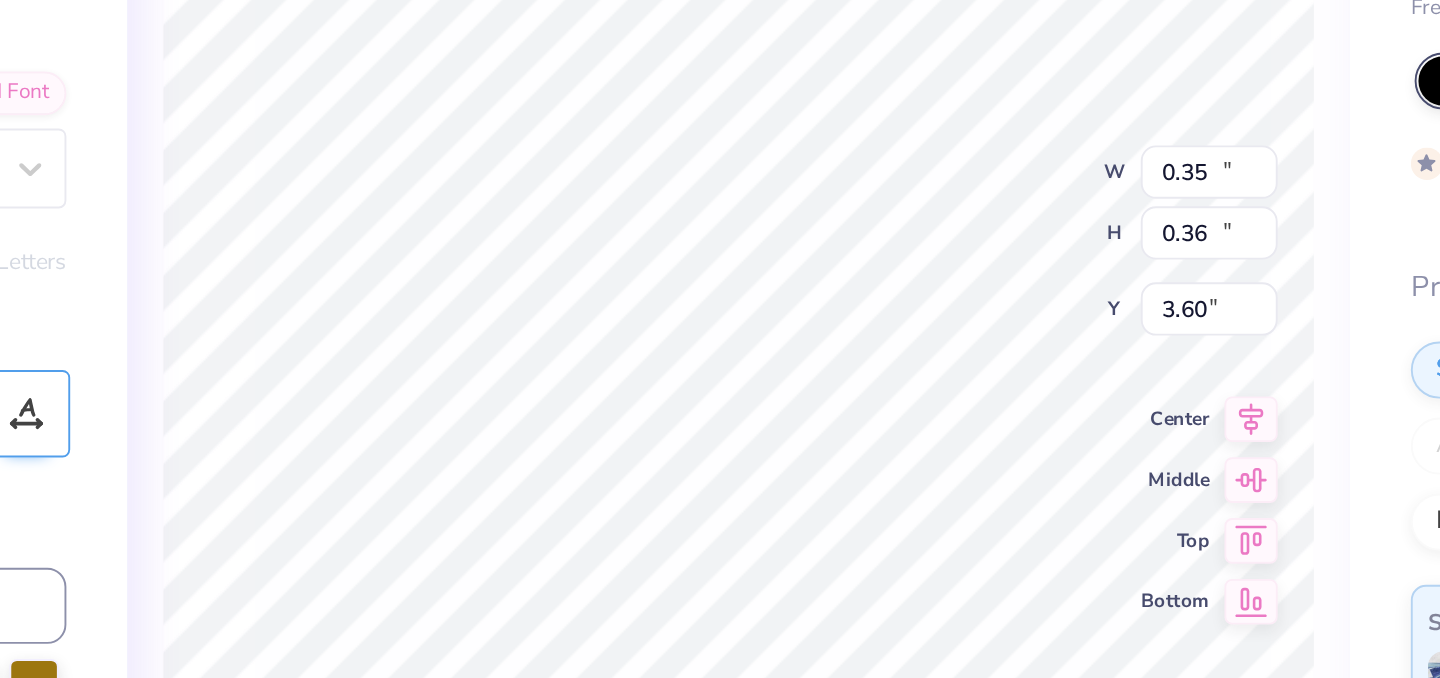 type on "15.00" 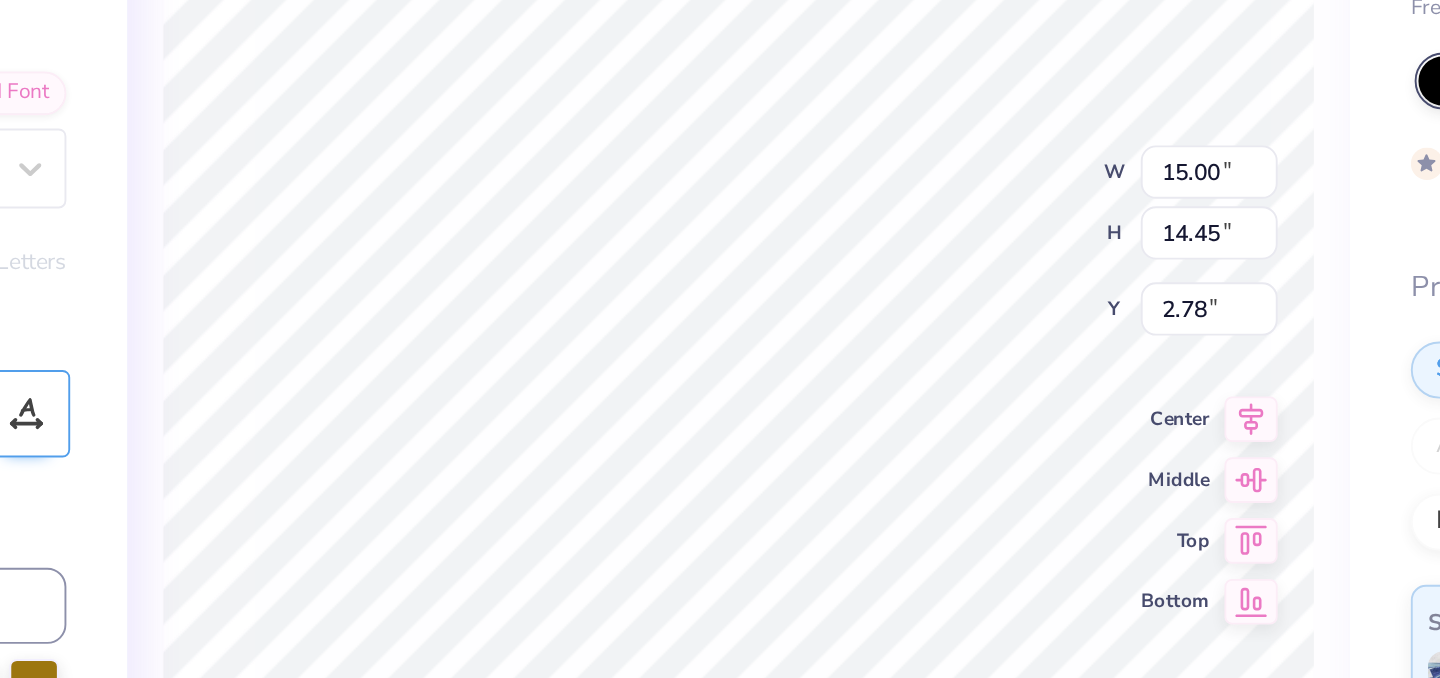 type on "0.33" 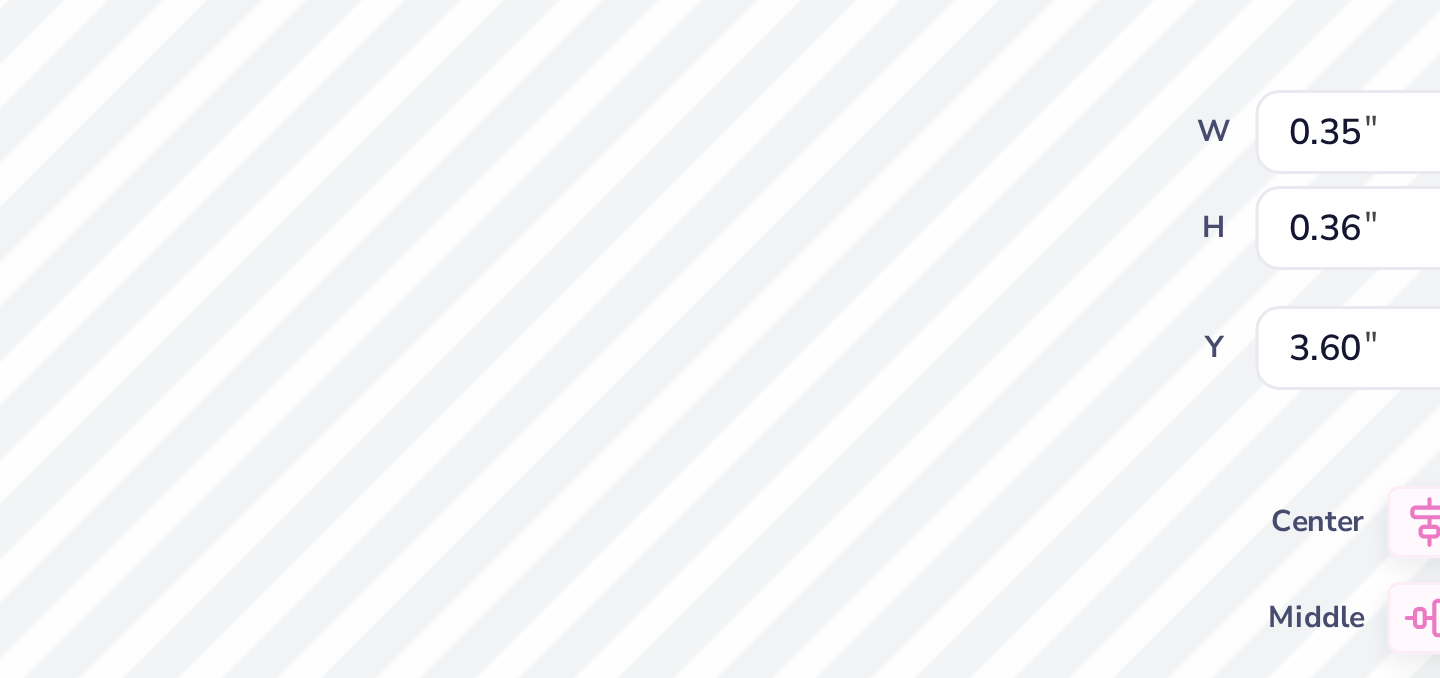 type on "0.26" 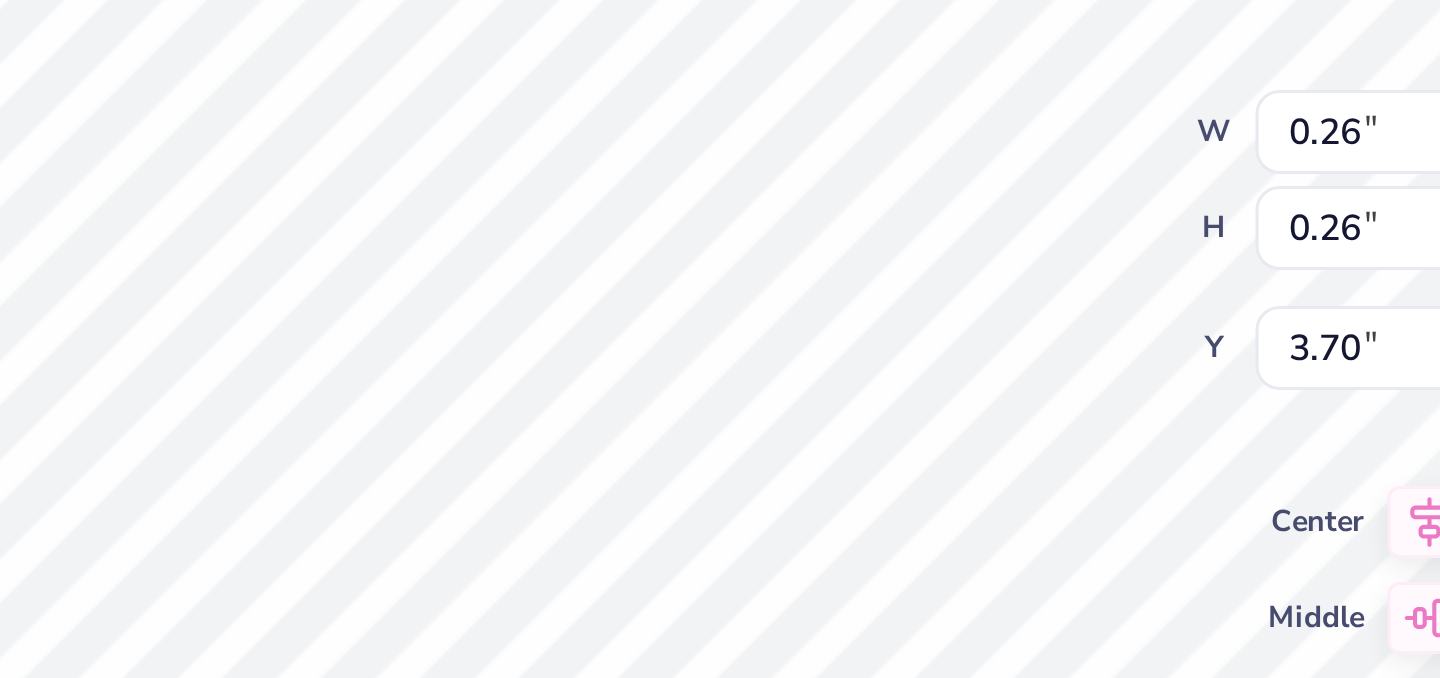click on "100  % Back W 0.26 0.26 " H 0.26 0.26 " Y 3.70 3.70 " Center Middle Top Bottom" at bounding box center [743, 375] 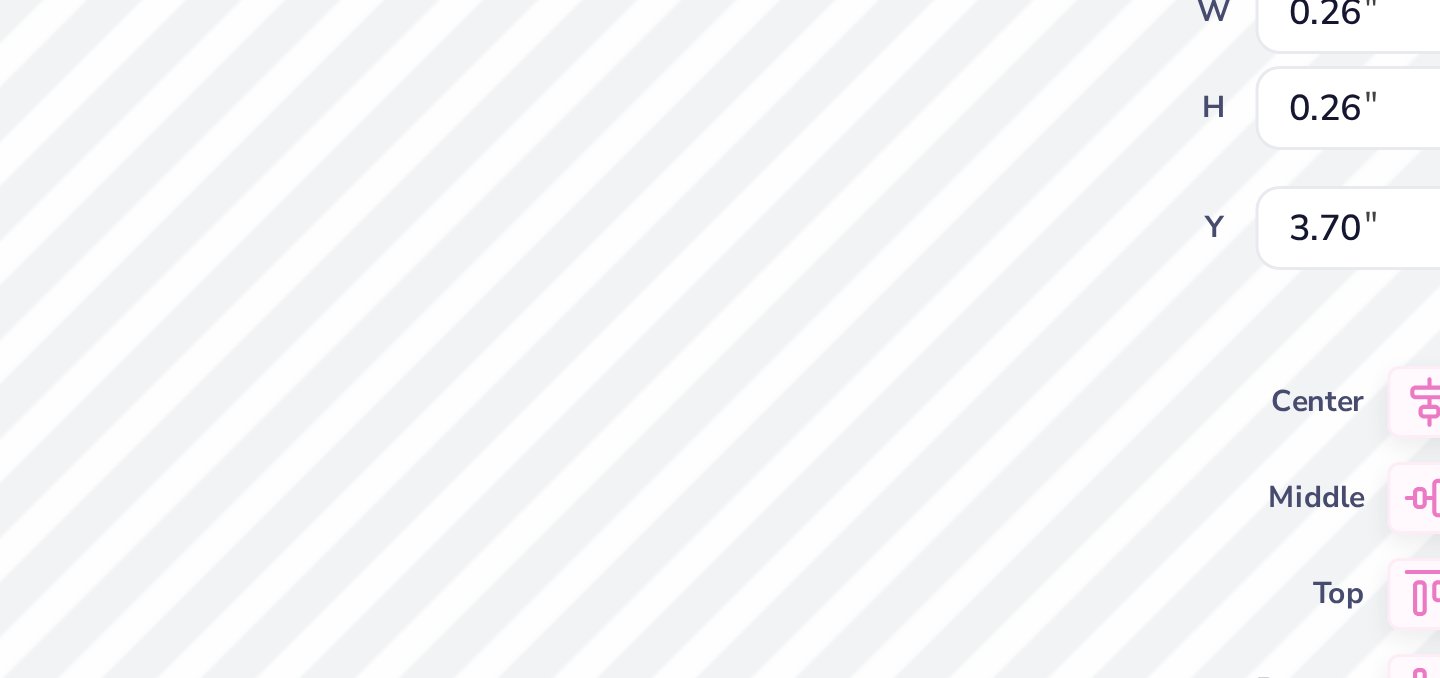 type on "15.00" 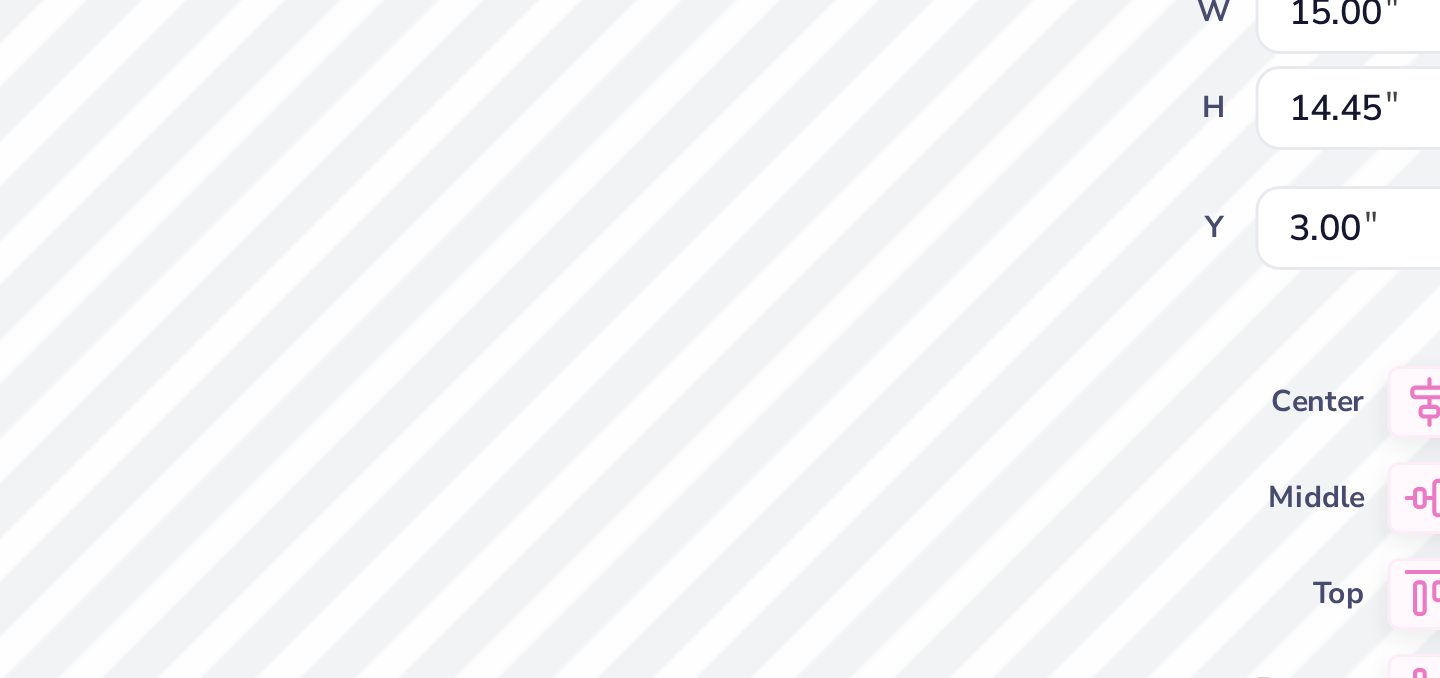type on "2.78" 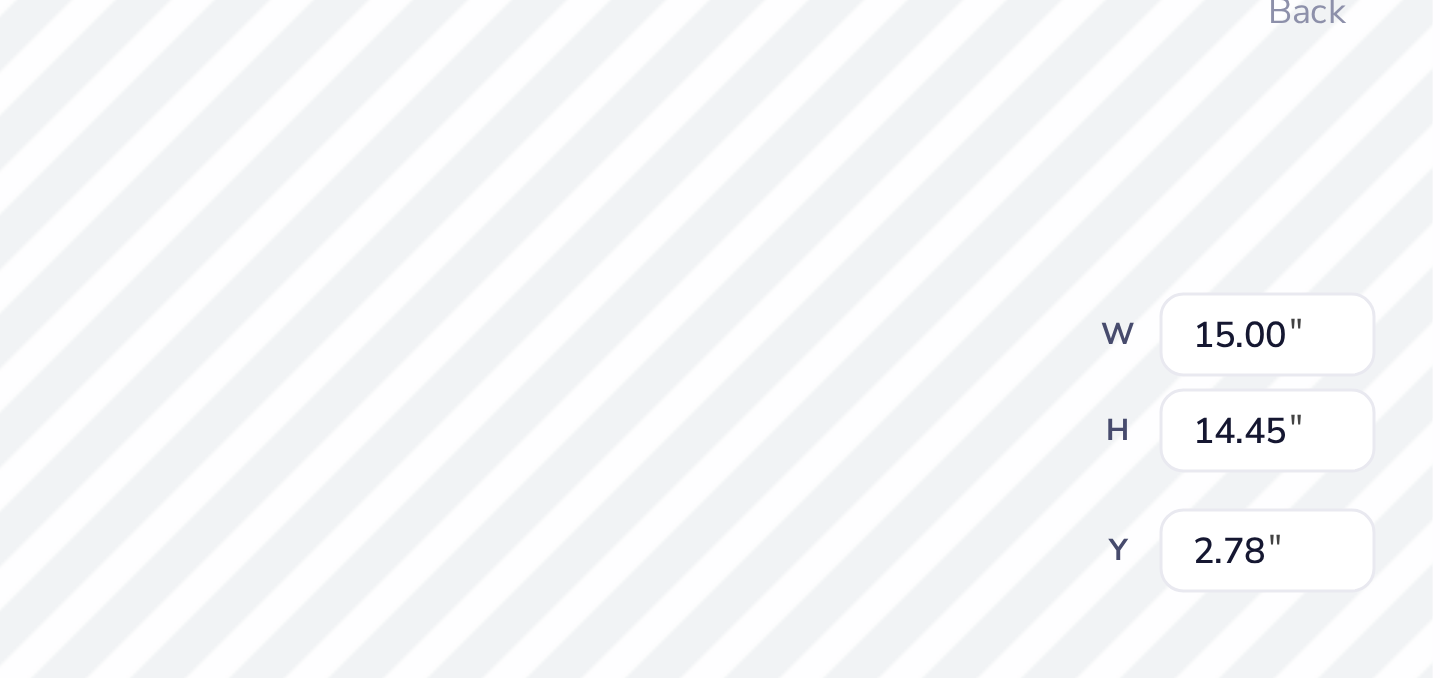type on "0.26" 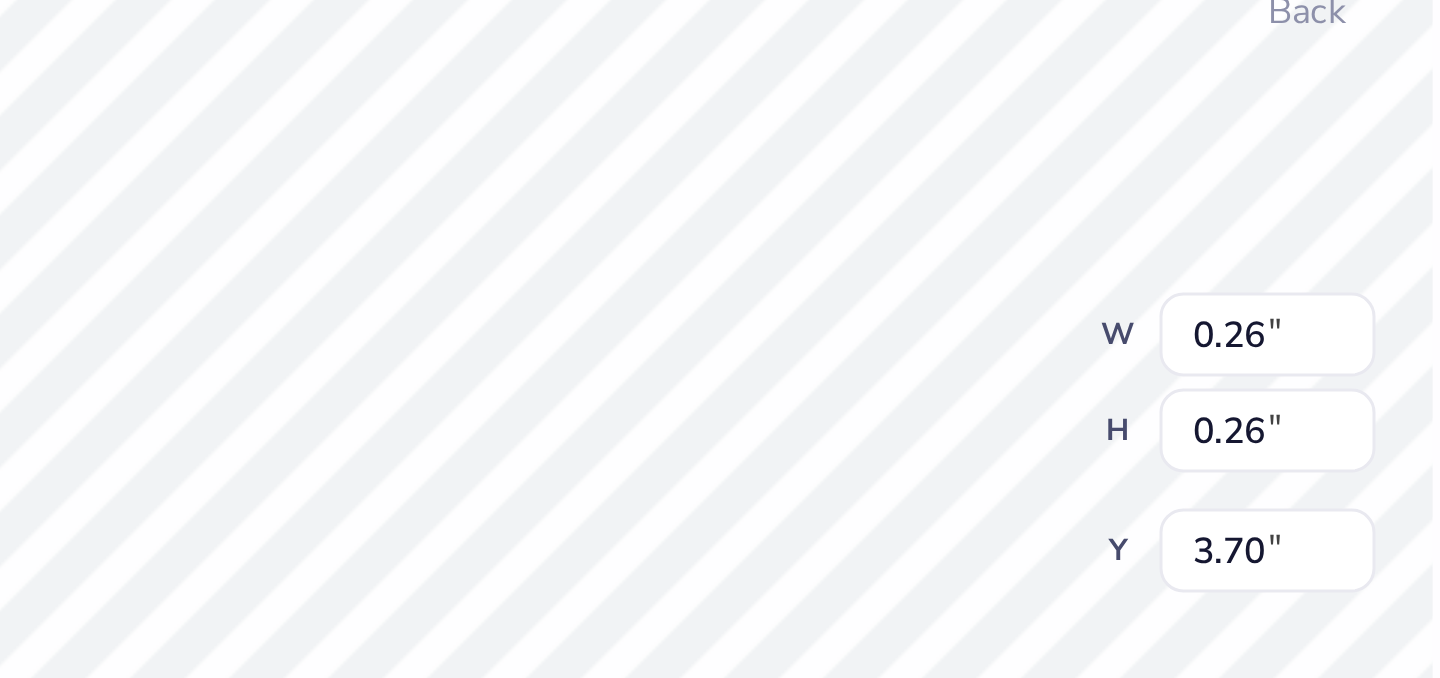 type on "0.18" 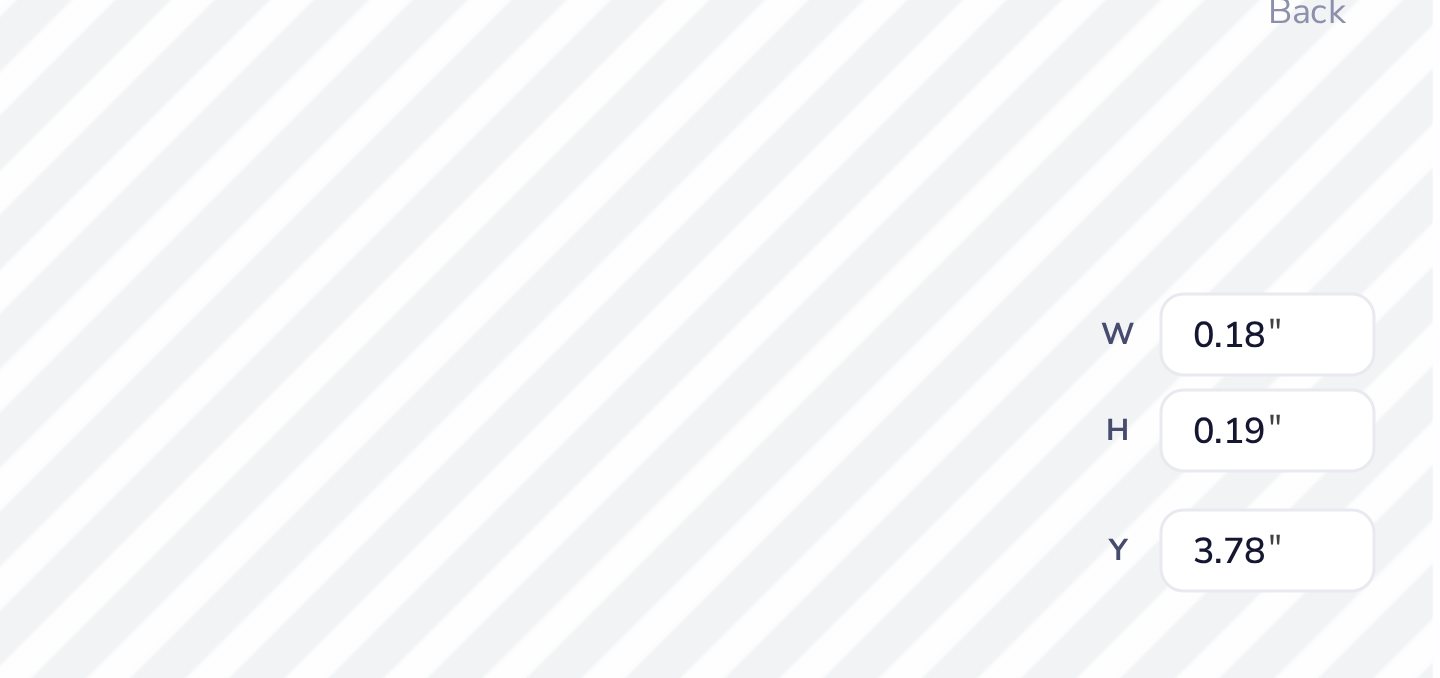 click on "100  % Back W 0.18 0.18 " H 0.19 0.19 " Y 3.78 3.78 " Center Middle Top Bottom" at bounding box center [743, 375] 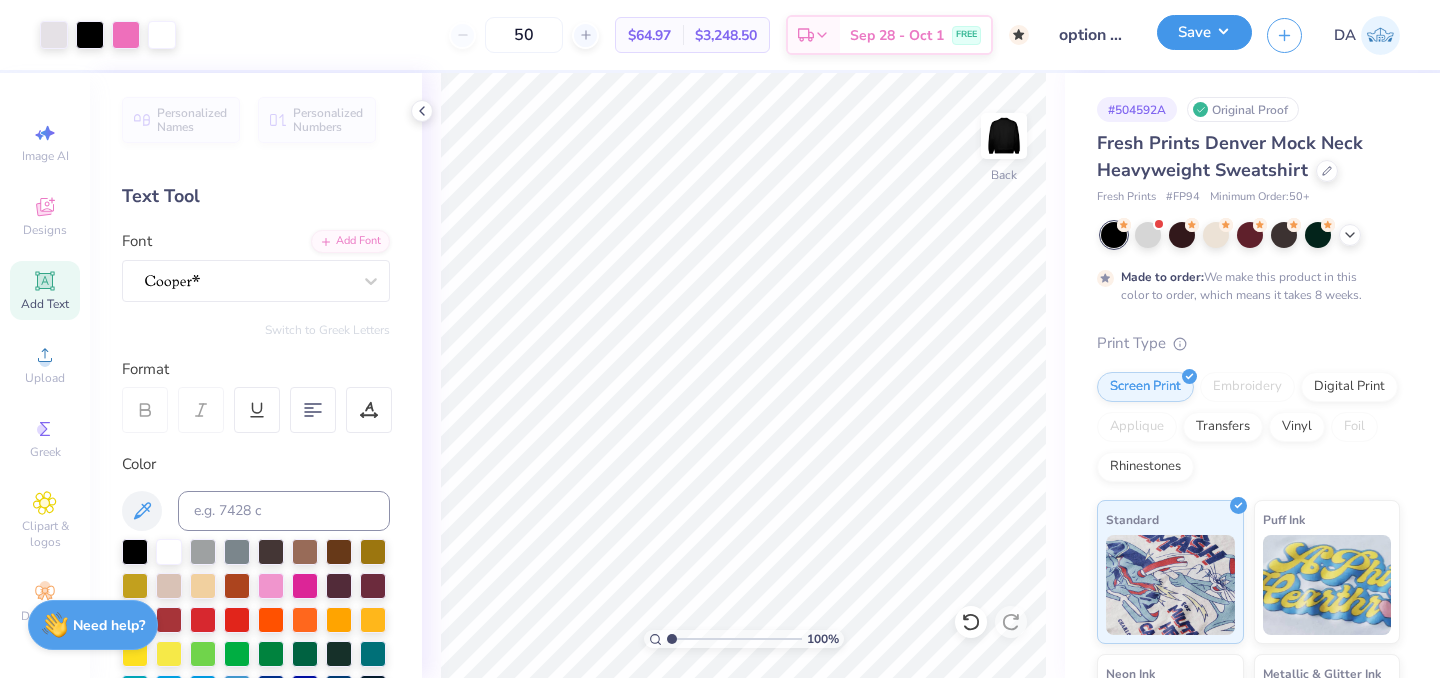 click on "Save" at bounding box center [1204, 32] 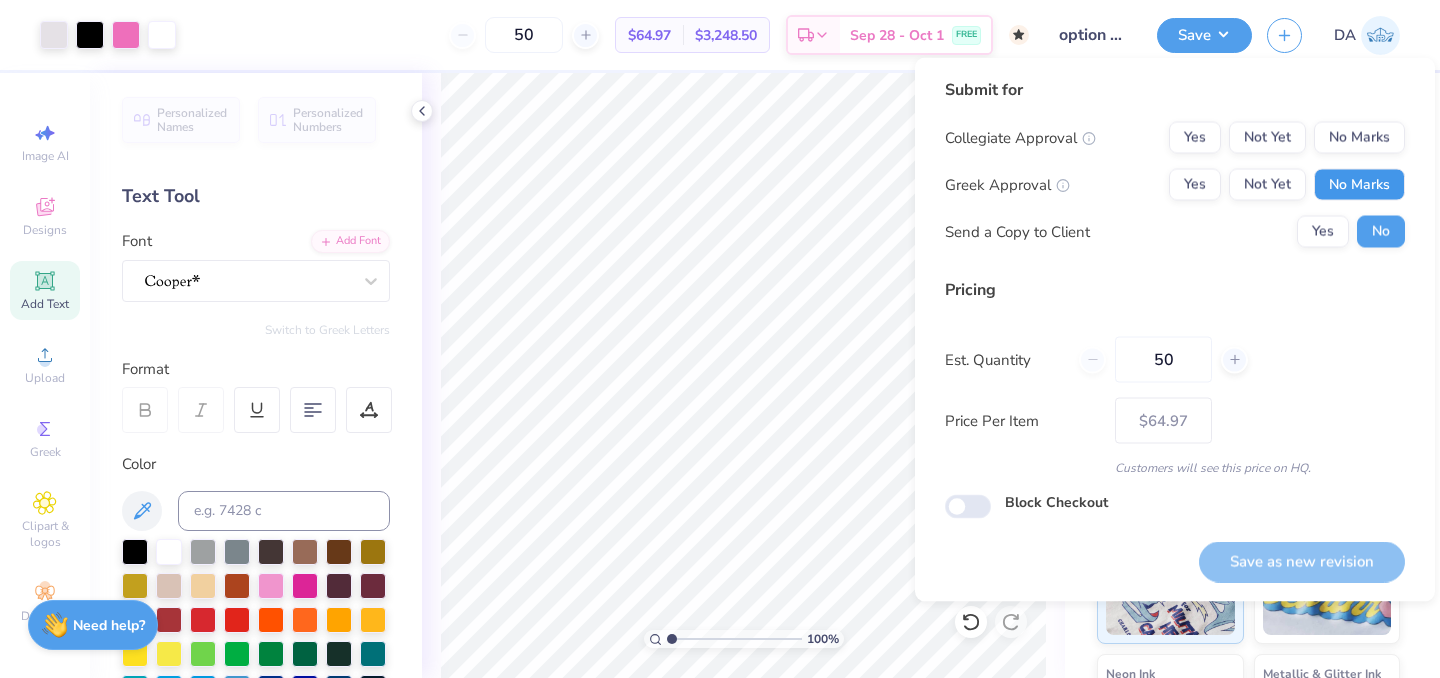 click on "No Marks" at bounding box center (1359, 185) 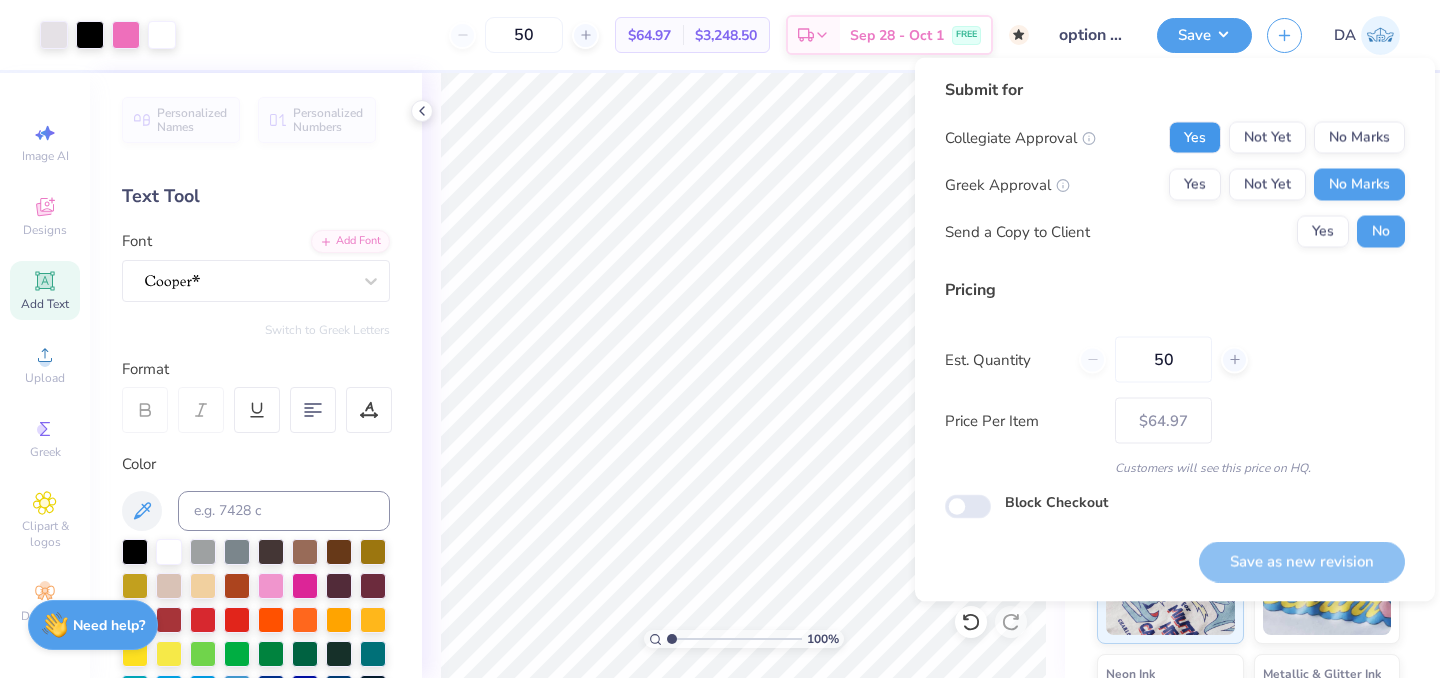 click on "Yes" at bounding box center [1195, 138] 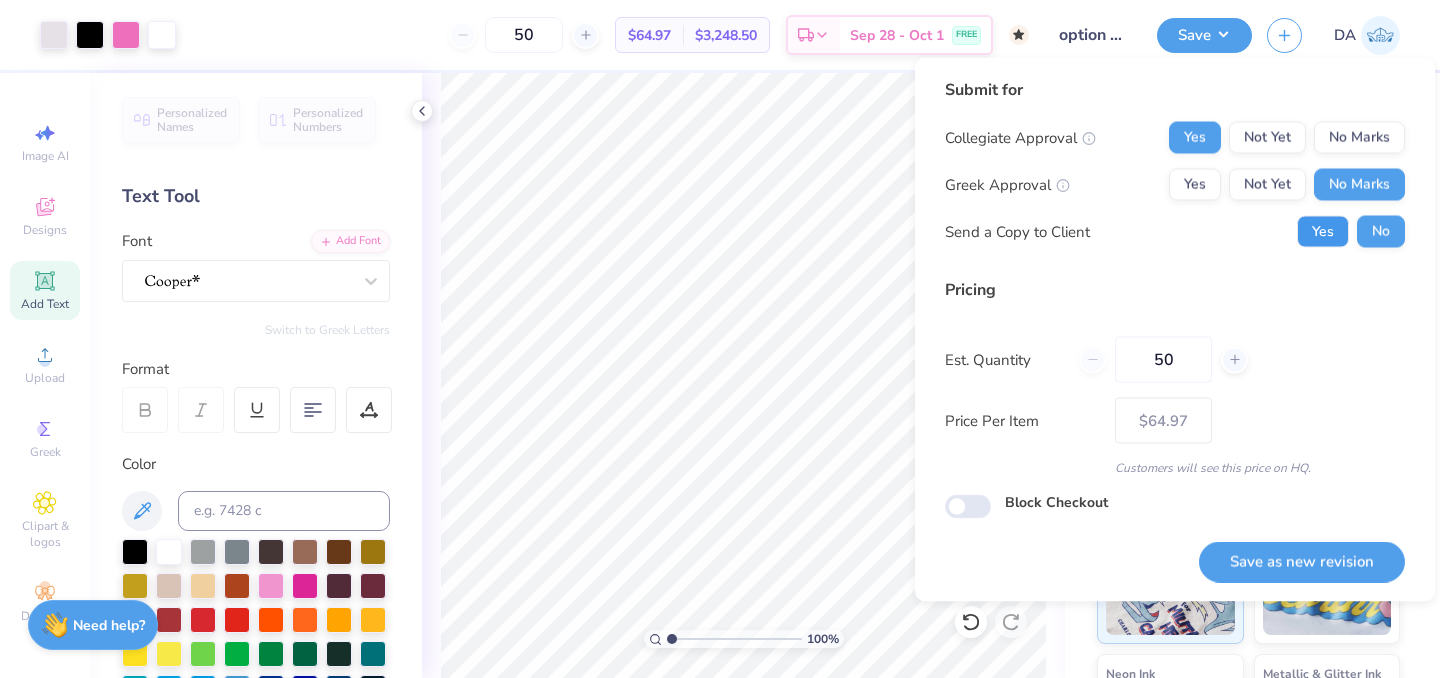 click on "Yes" at bounding box center (1323, 232) 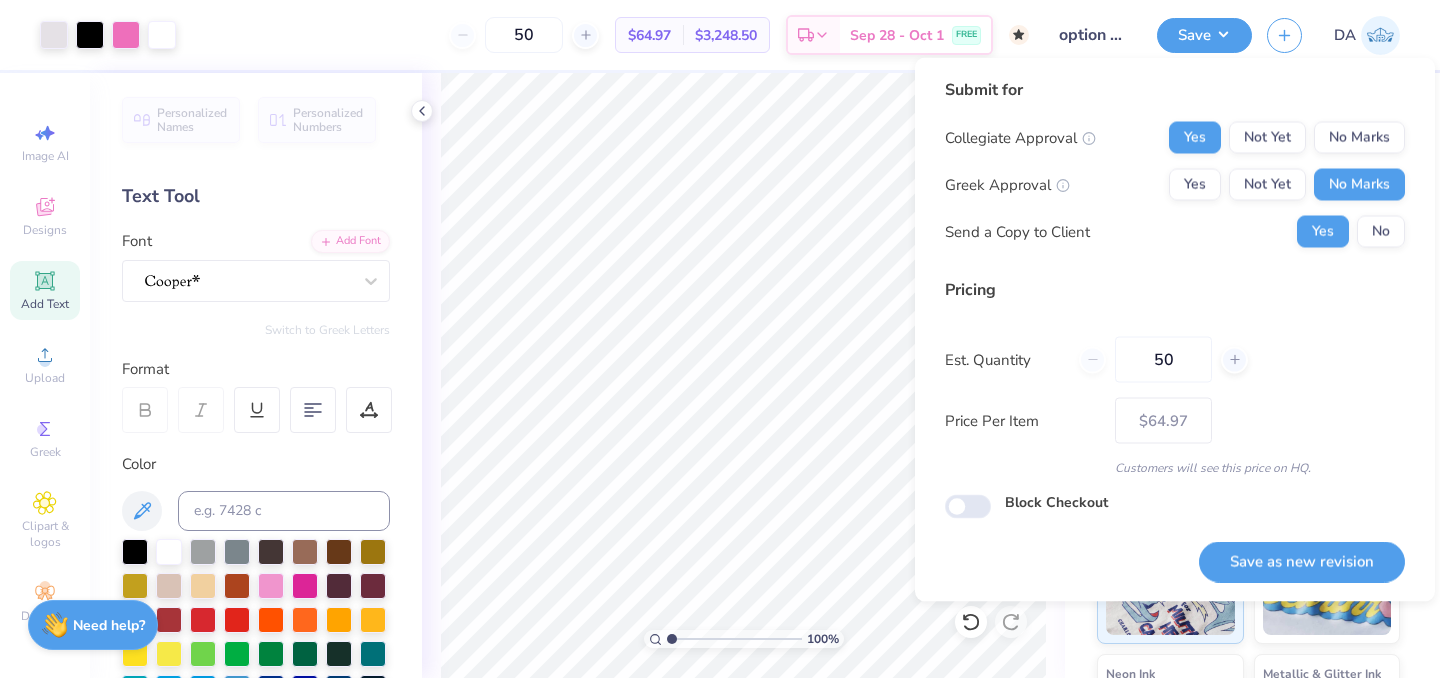 click on "Save as new revision" at bounding box center [1302, 561] 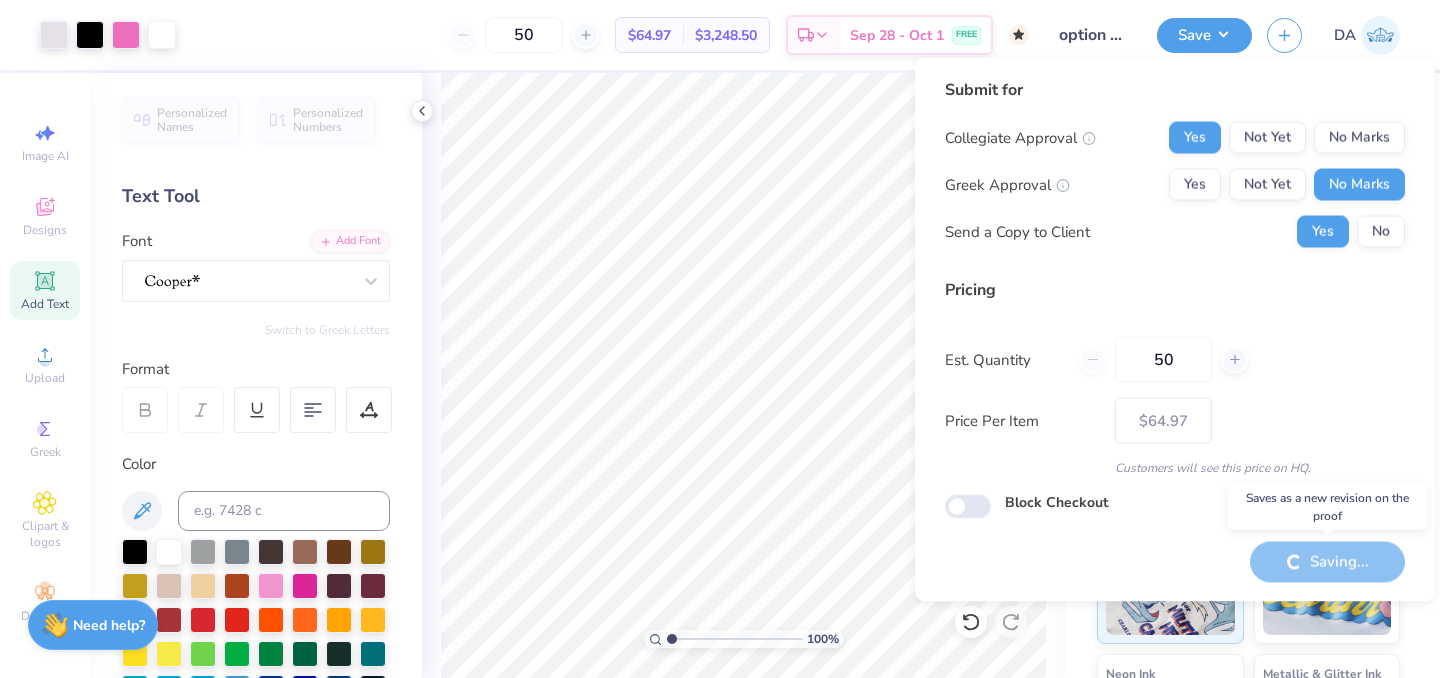 type on "– –" 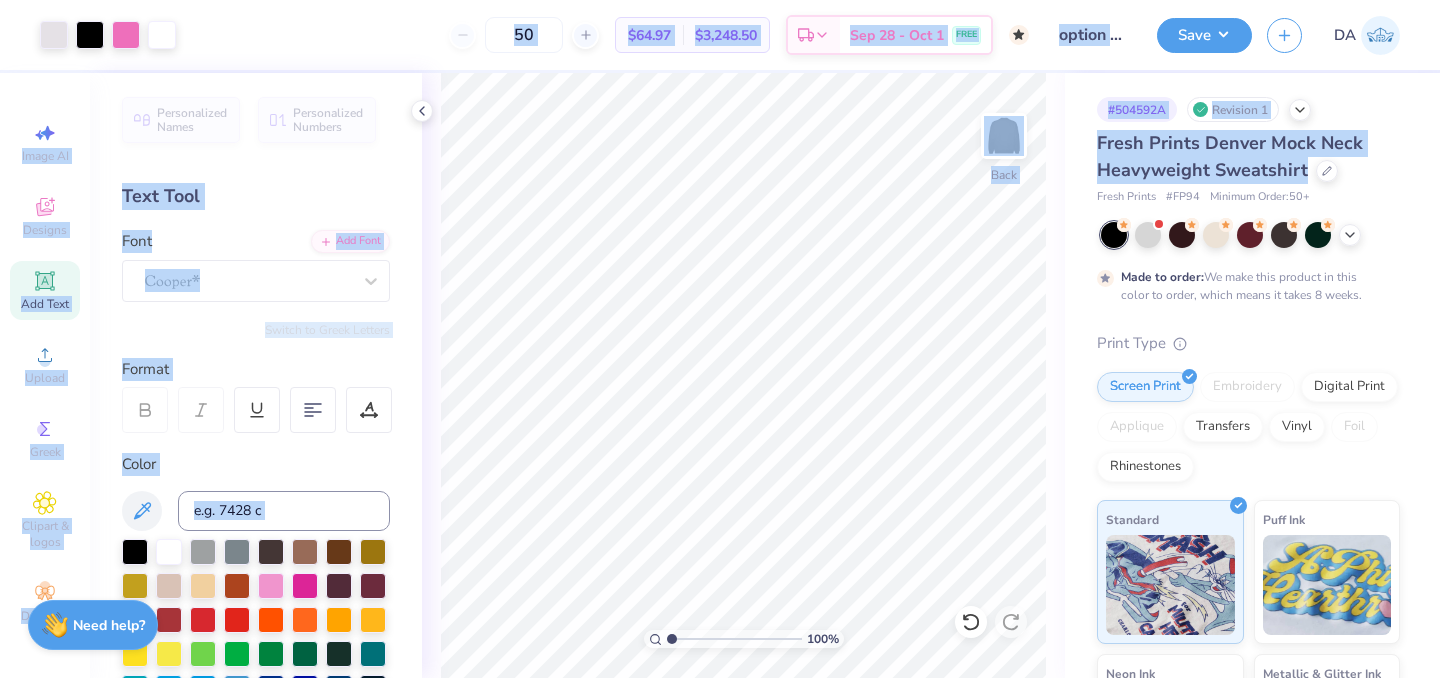 drag, startPoint x: 1142, startPoint y: 188, endPoint x: 476, endPoint y: -89, distance: 721.30786 